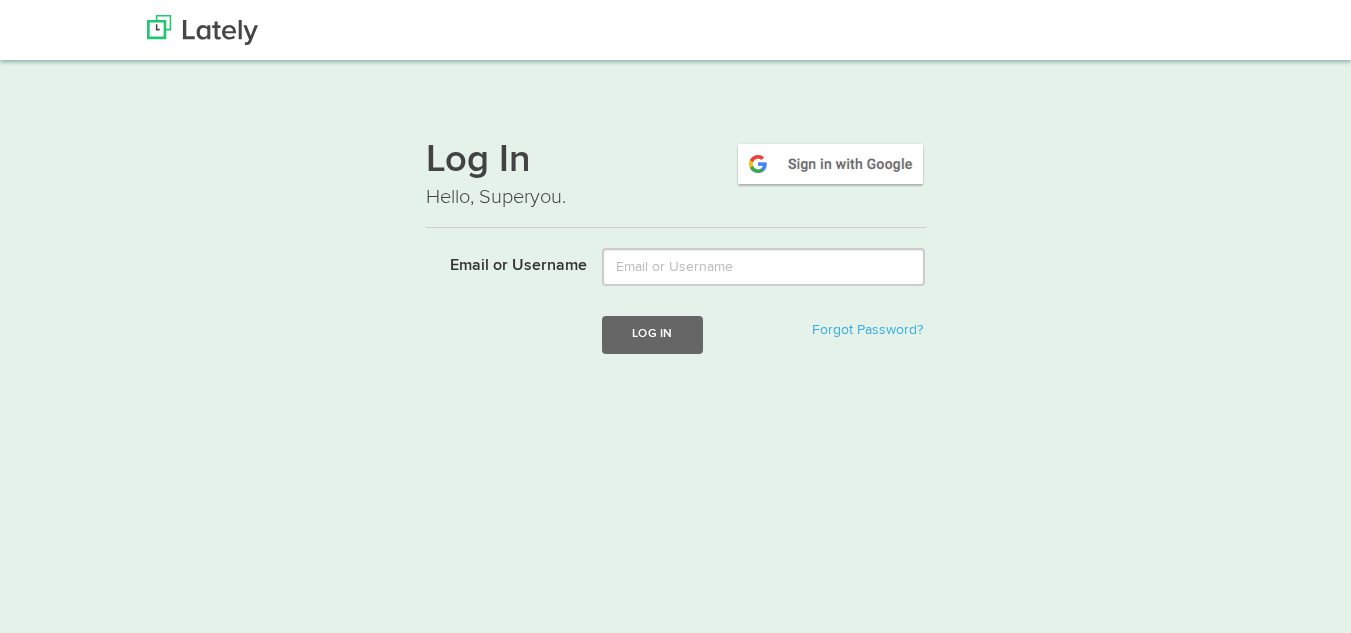 scroll, scrollTop: 0, scrollLeft: 0, axis: both 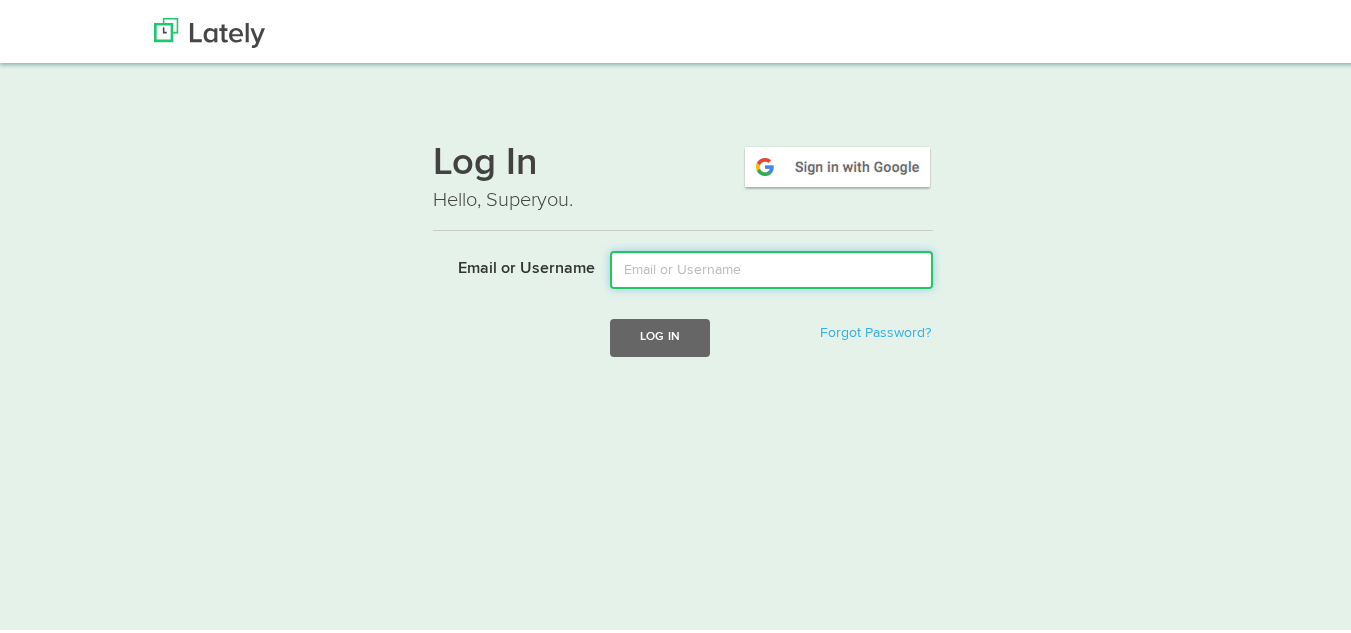 click on "Email or Username" at bounding box center (771, 267) 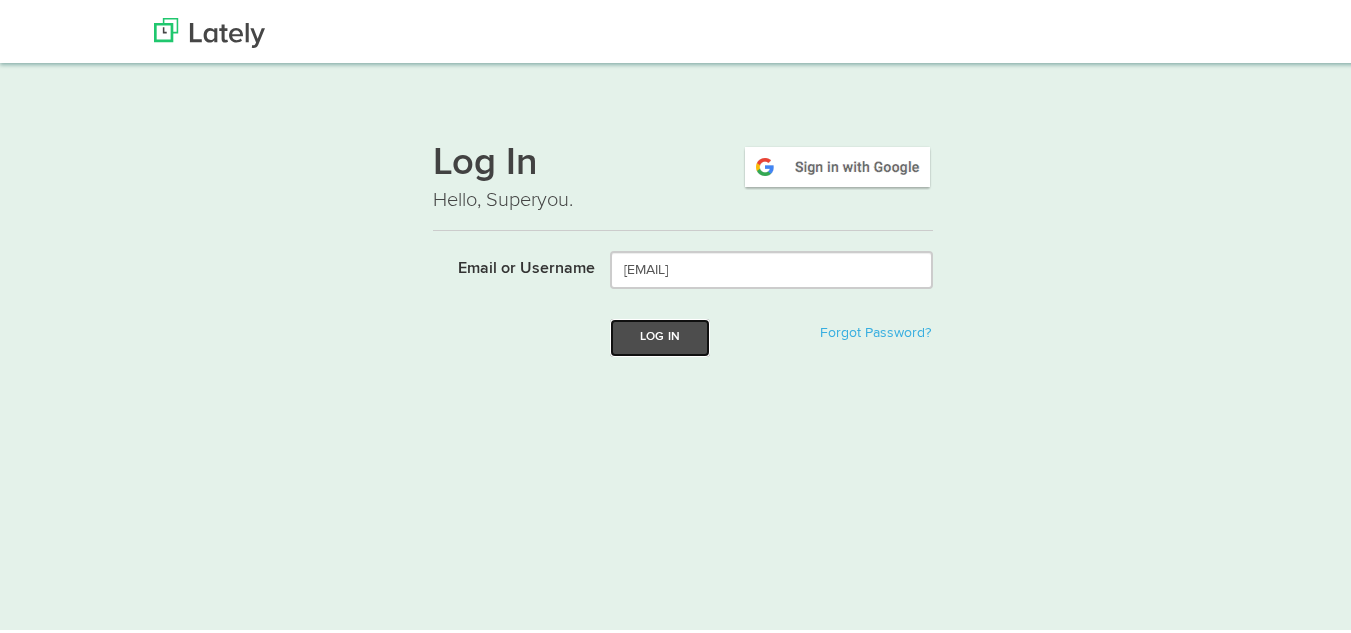 click on "Log In" at bounding box center (660, 334) 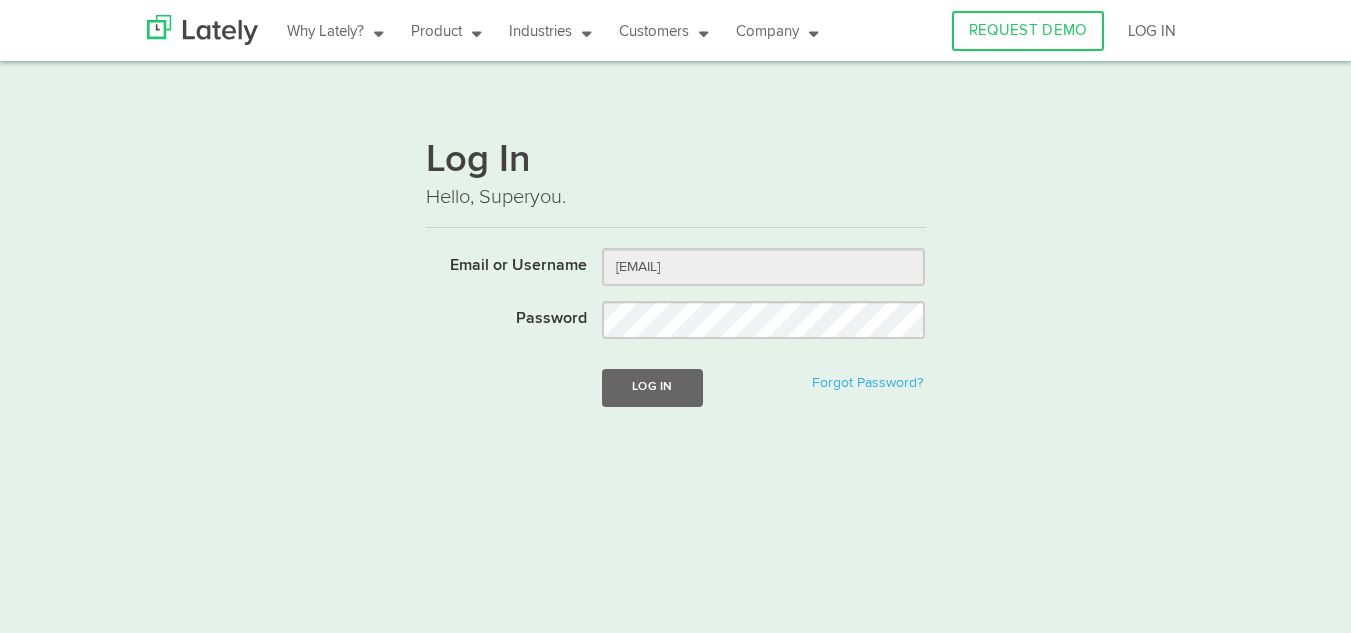 scroll, scrollTop: 0, scrollLeft: 0, axis: both 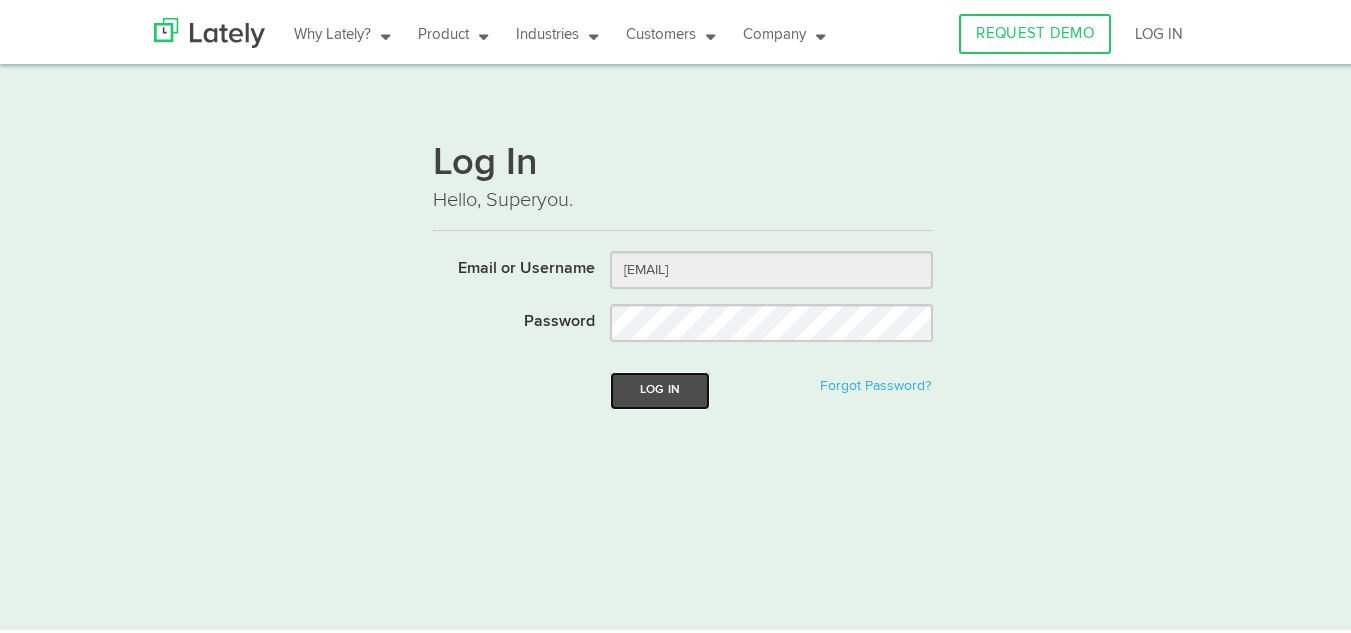 click on "Log In" at bounding box center (660, 387) 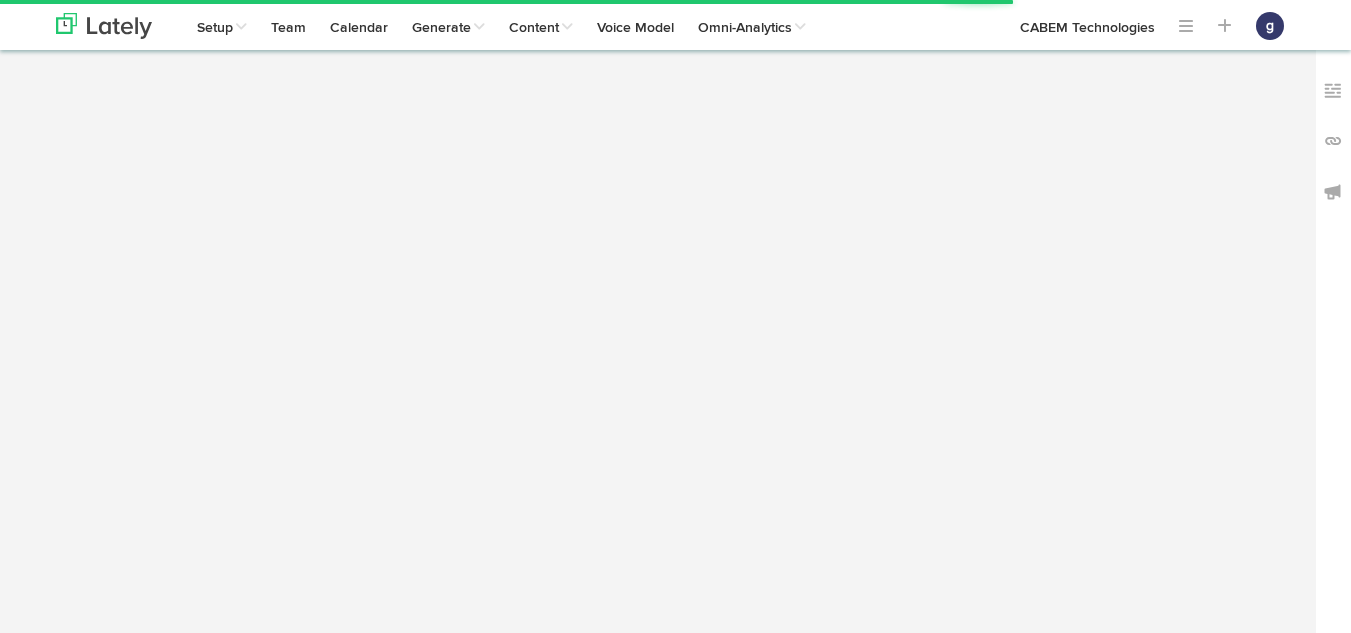 scroll, scrollTop: 0, scrollLeft: 0, axis: both 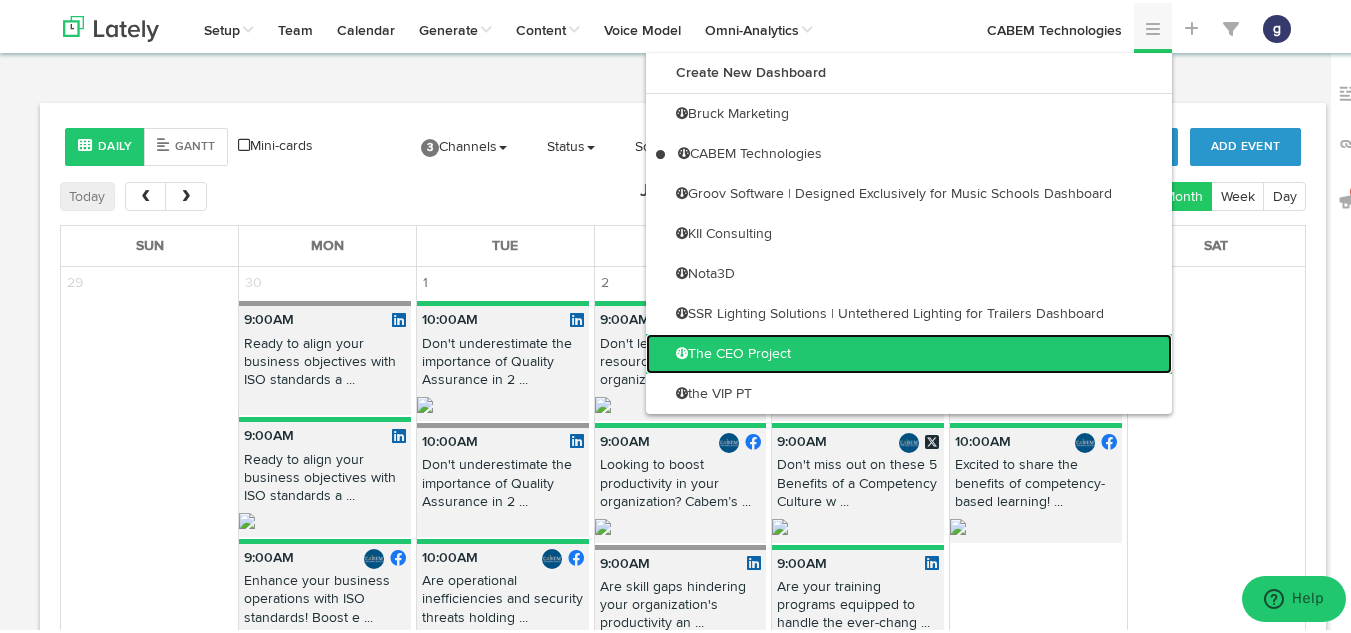click on "The CEO Project" at bounding box center [909, 351] 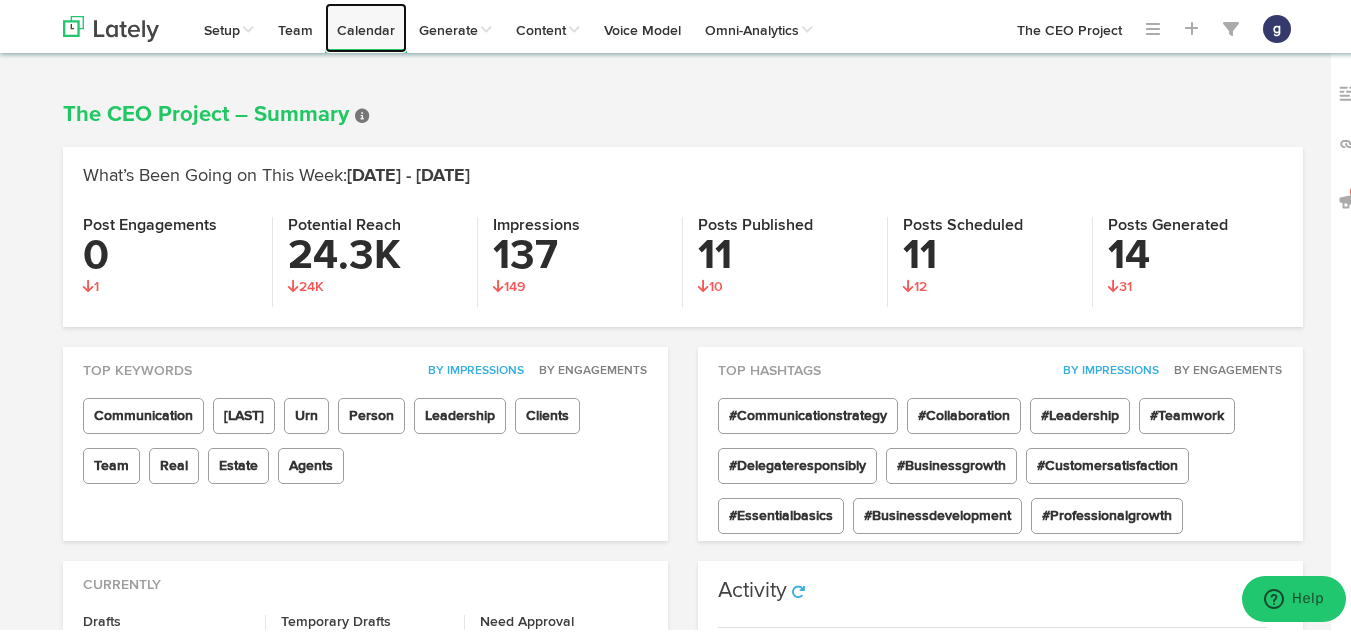 click on "Calendar" at bounding box center [366, 25] 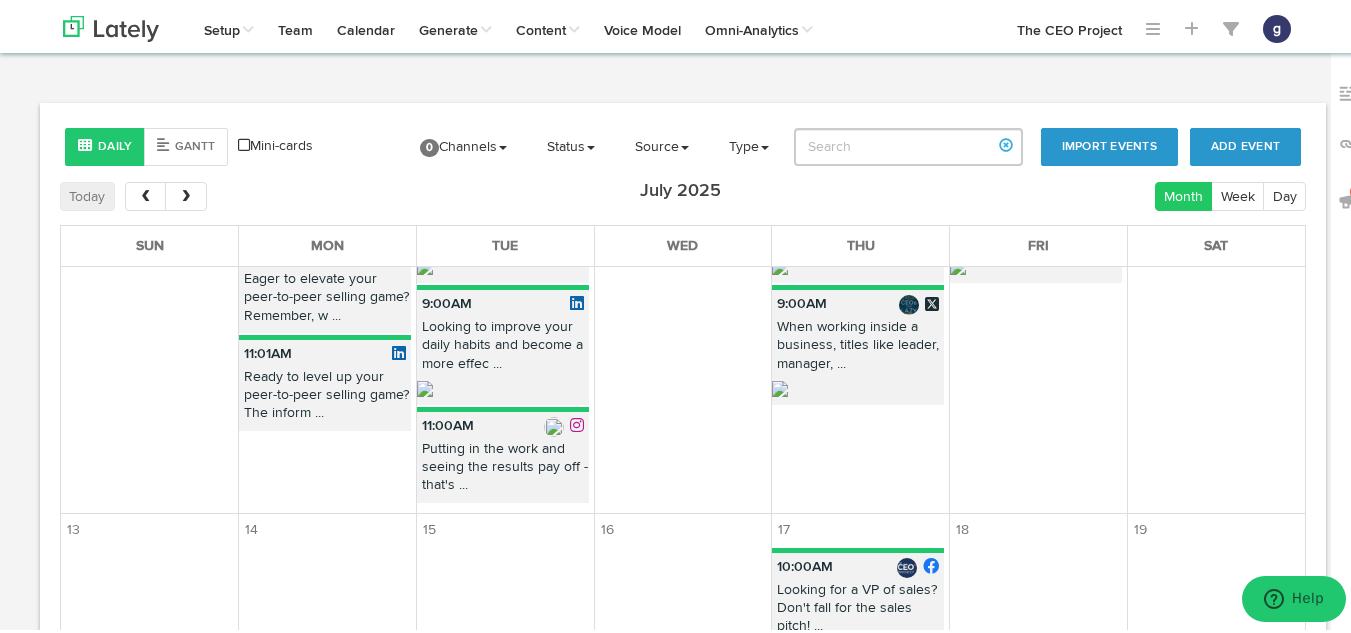 scroll, scrollTop: 901, scrollLeft: 0, axis: vertical 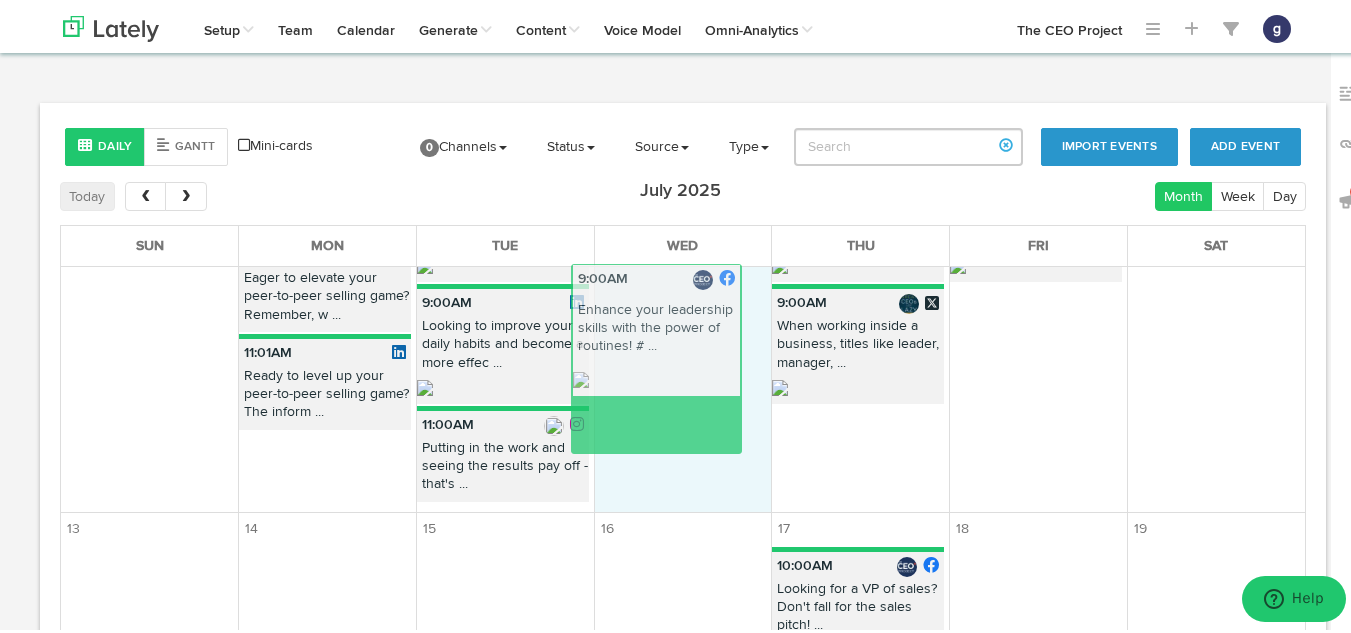 drag, startPoint x: 453, startPoint y: 367, endPoint x: 616, endPoint y: 372, distance: 163.07668 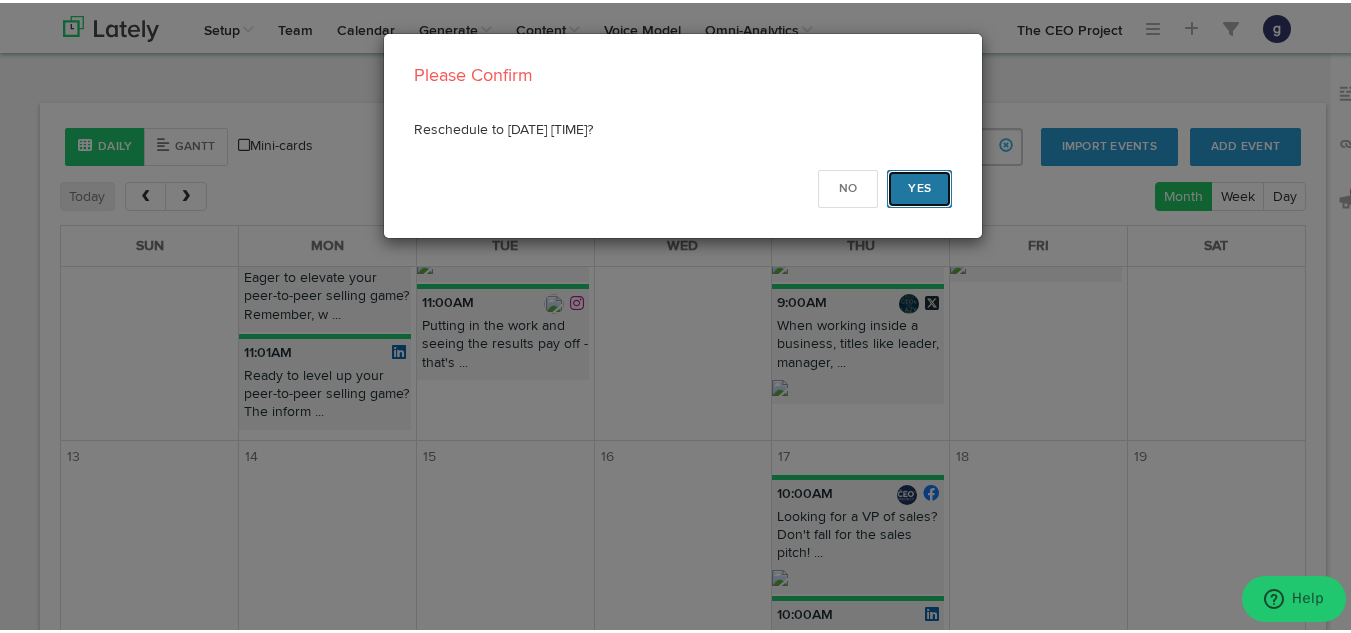 click on "Yes" at bounding box center [919, 186] 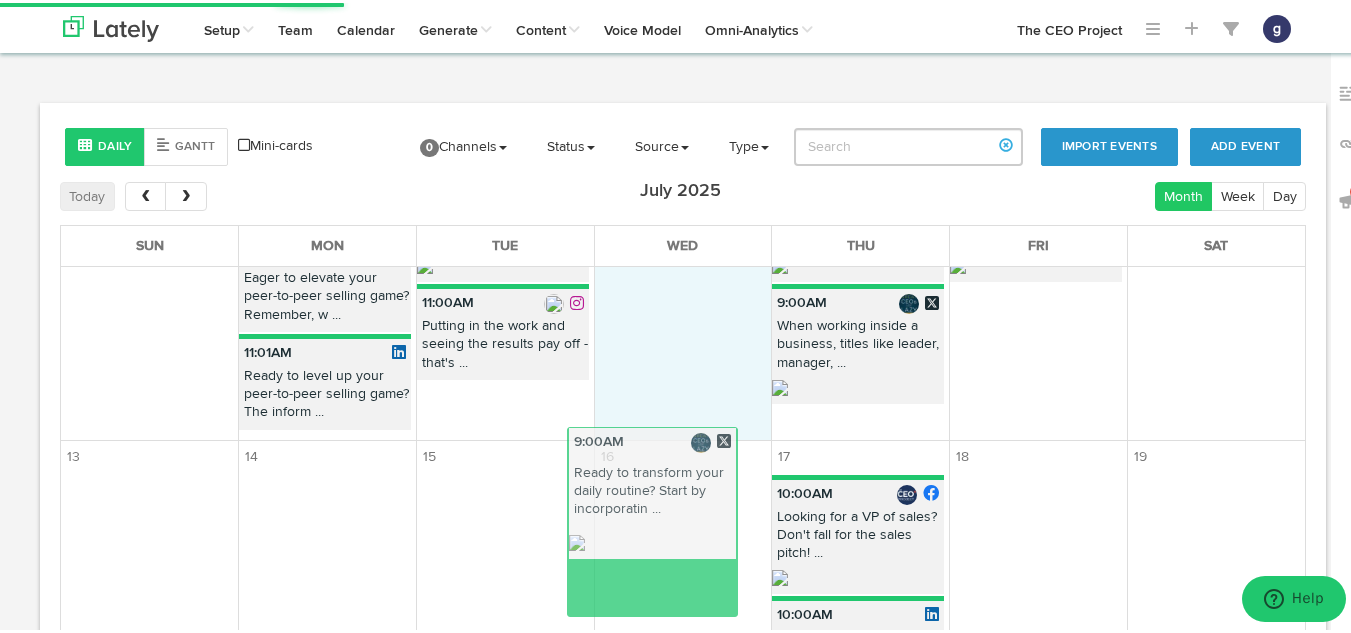 drag, startPoint x: 536, startPoint y: 331, endPoint x: 695, endPoint y: 499, distance: 231.31148 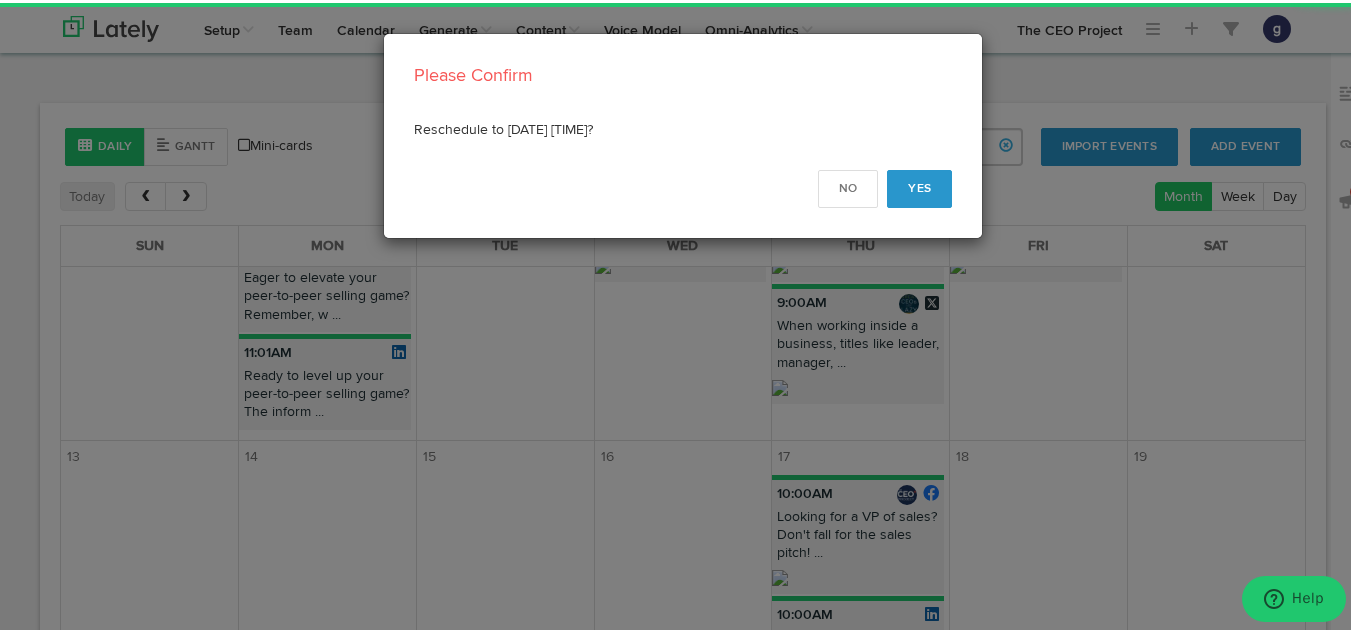 scroll, scrollTop: 1137, scrollLeft: 0, axis: vertical 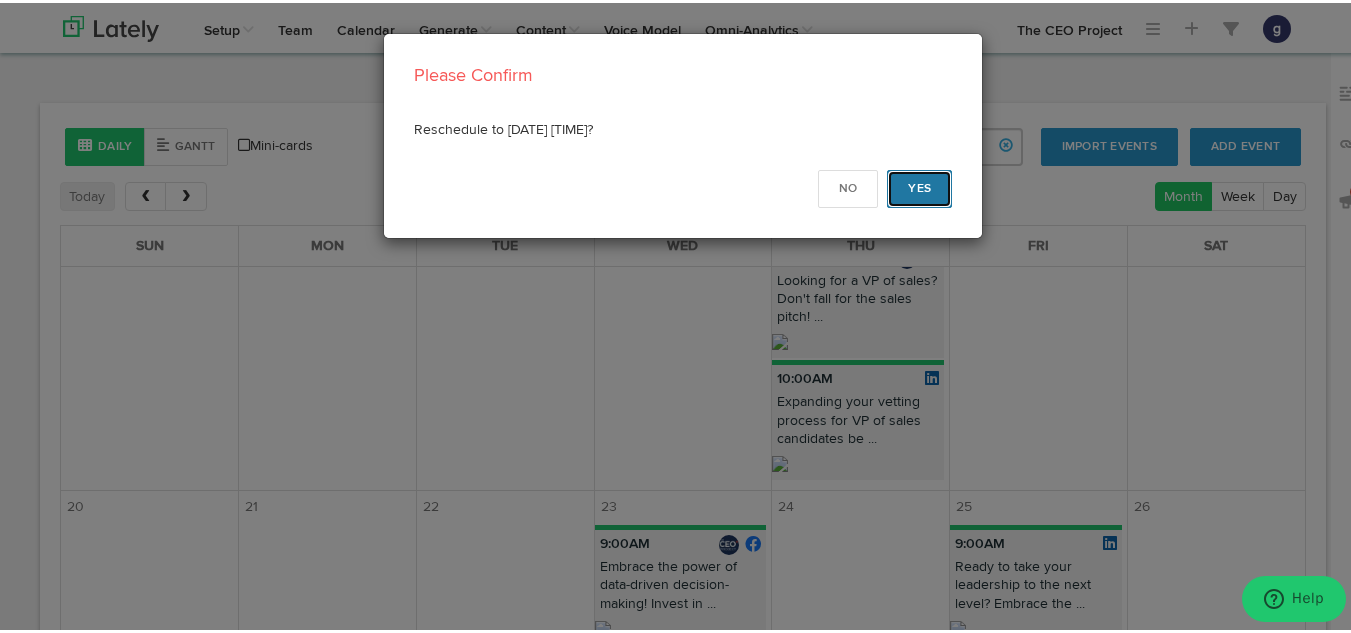 click on "Yes" at bounding box center (919, 186) 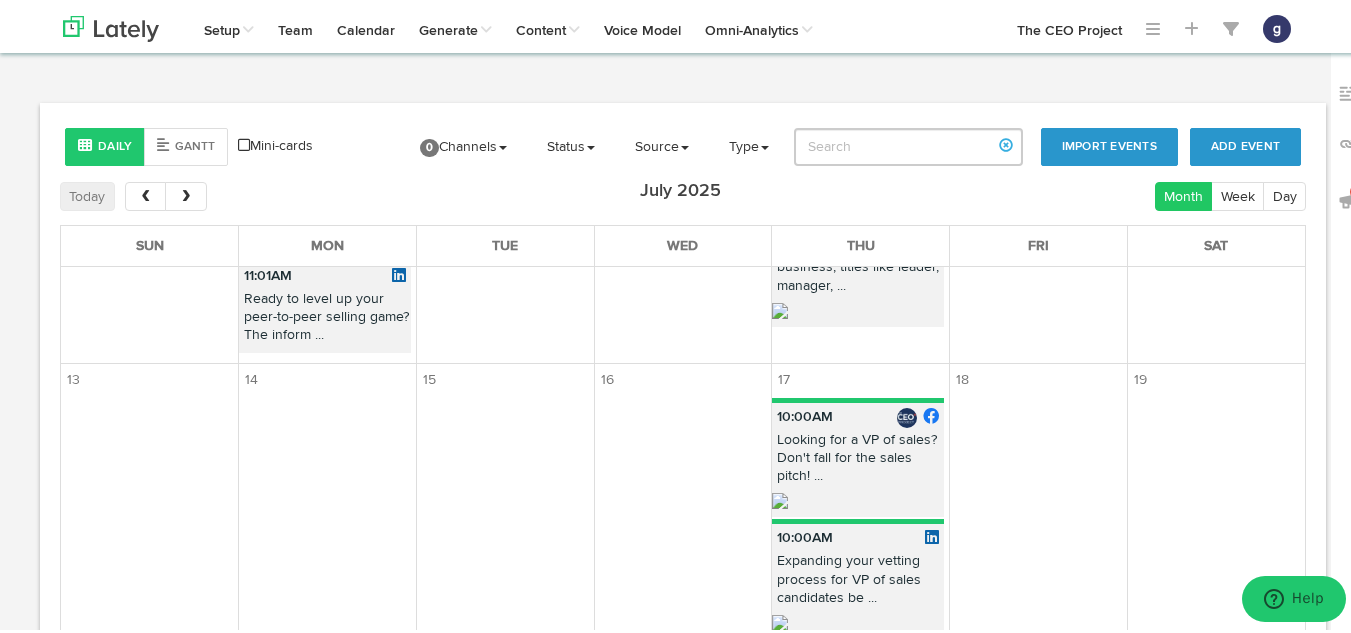 scroll, scrollTop: 979, scrollLeft: 0, axis: vertical 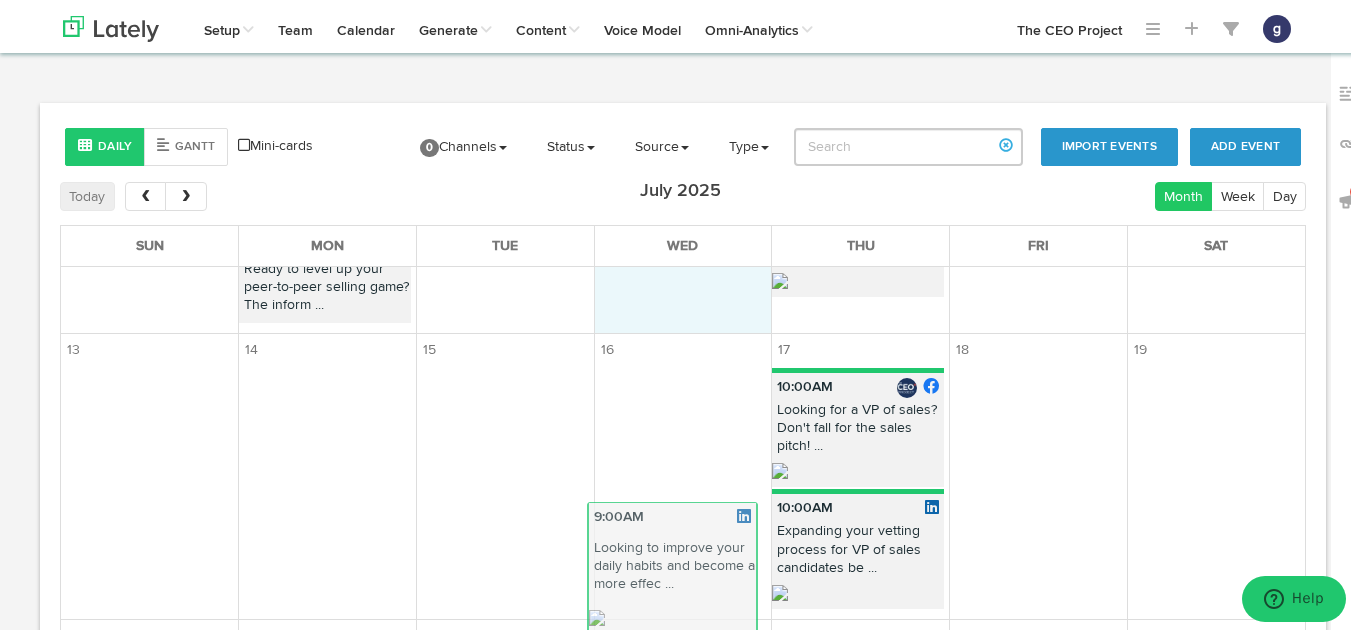 drag, startPoint x: 503, startPoint y: 340, endPoint x: 682, endPoint y: 661, distance: 367.53503 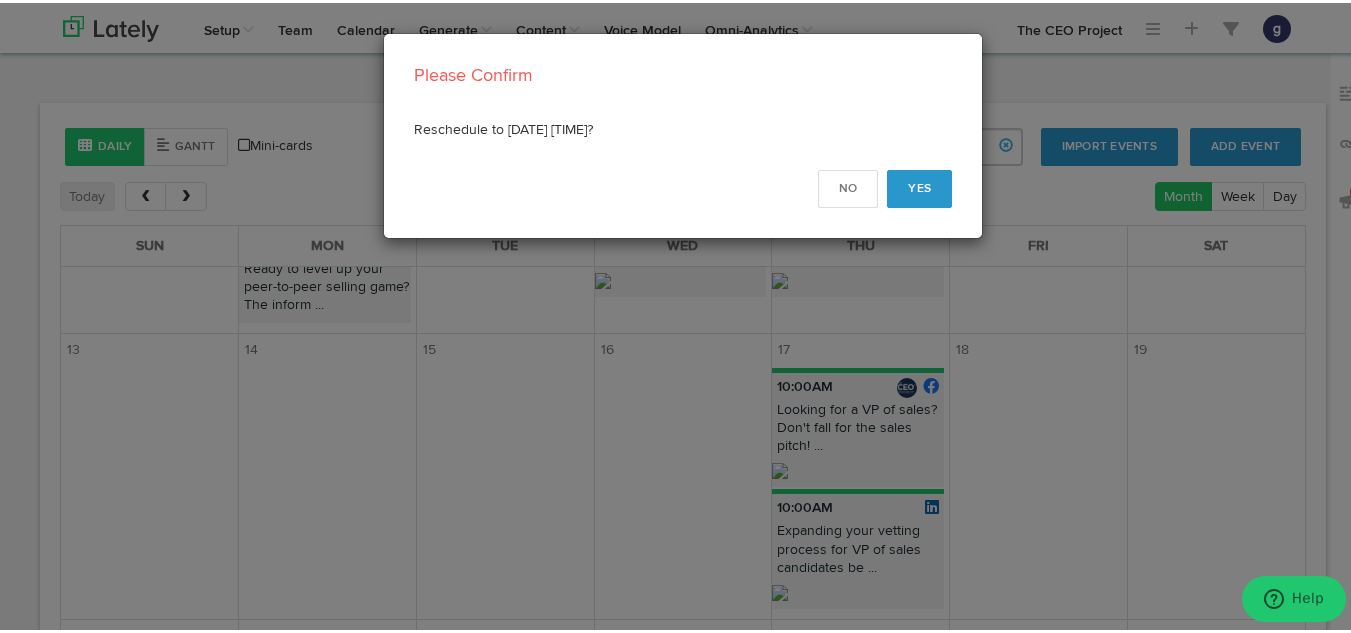 scroll, scrollTop: 1013, scrollLeft: 0, axis: vertical 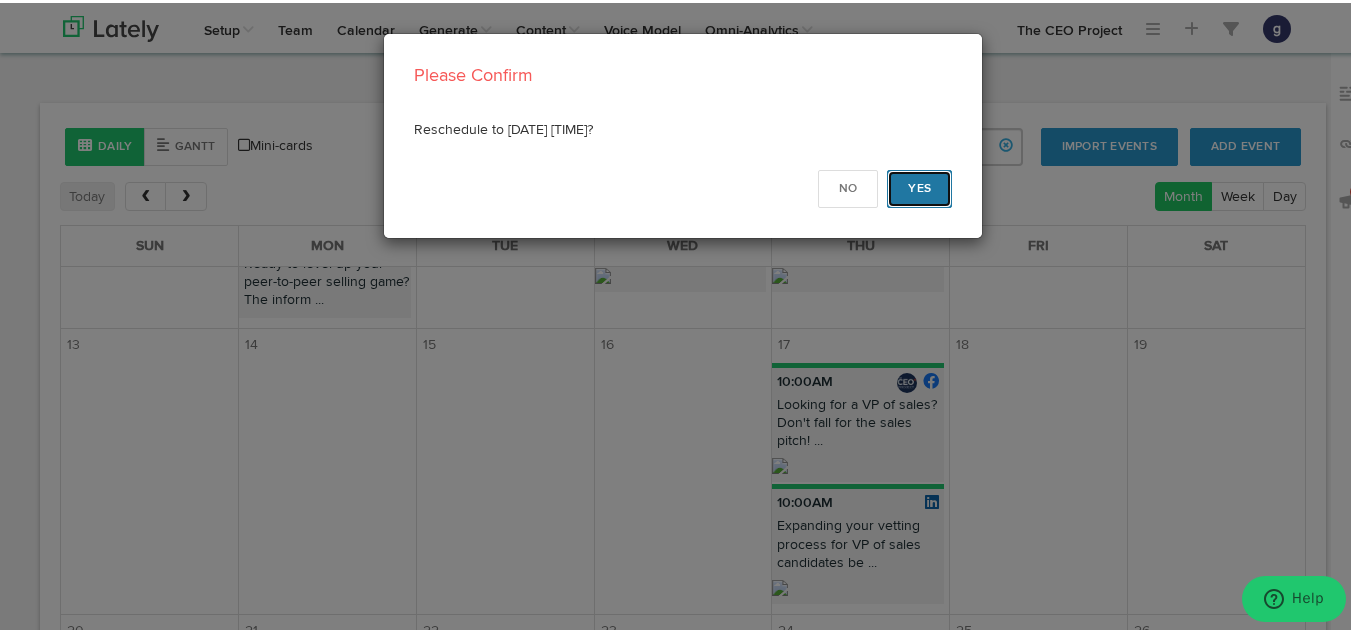 click on "Yes" at bounding box center [919, 186] 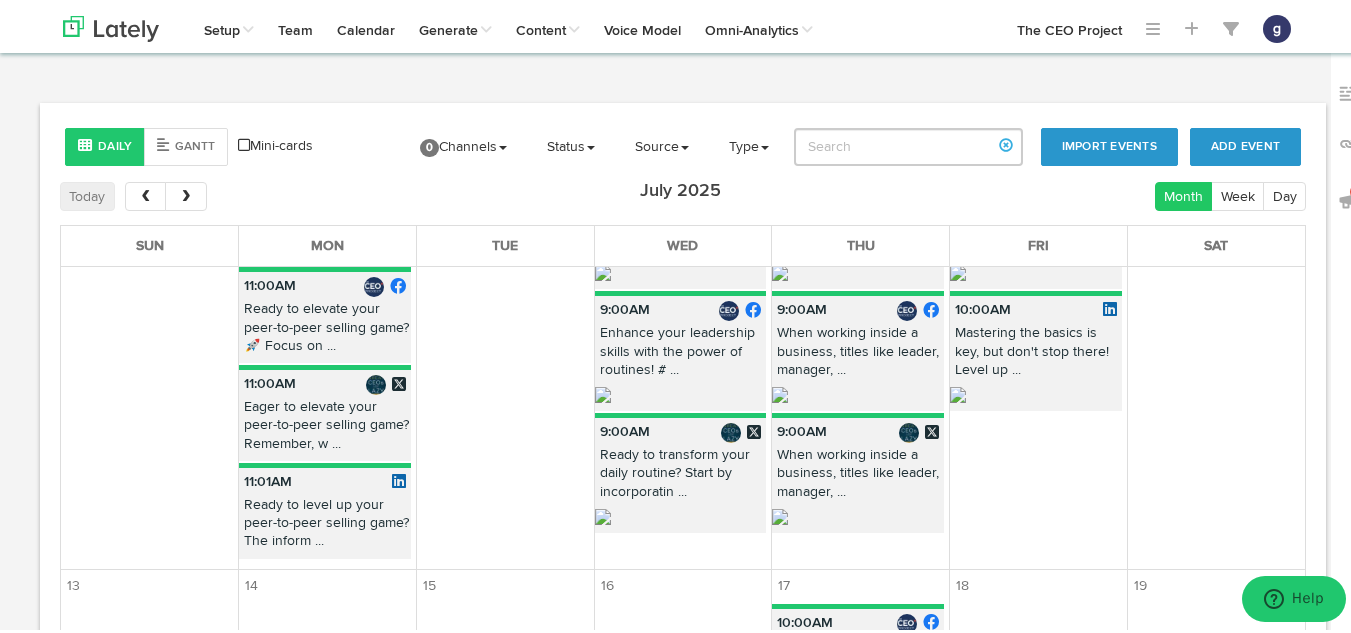 scroll, scrollTop: 772, scrollLeft: 0, axis: vertical 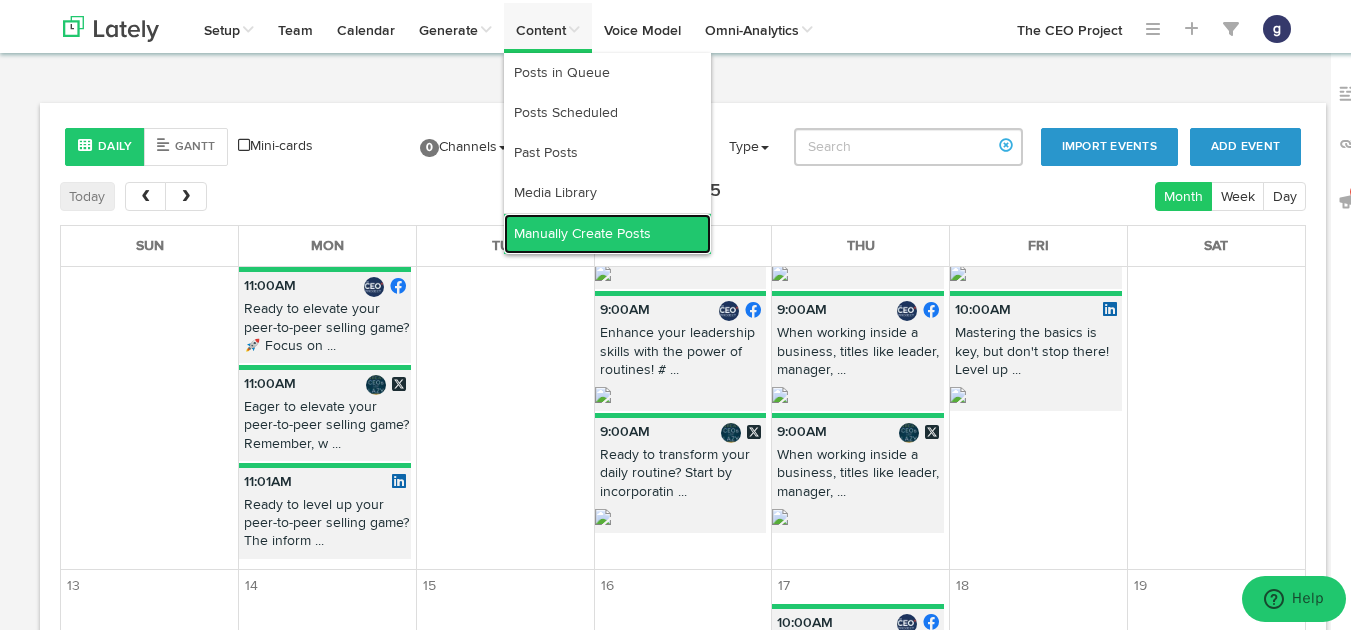 click on "Manually Create Posts" at bounding box center [607, 231] 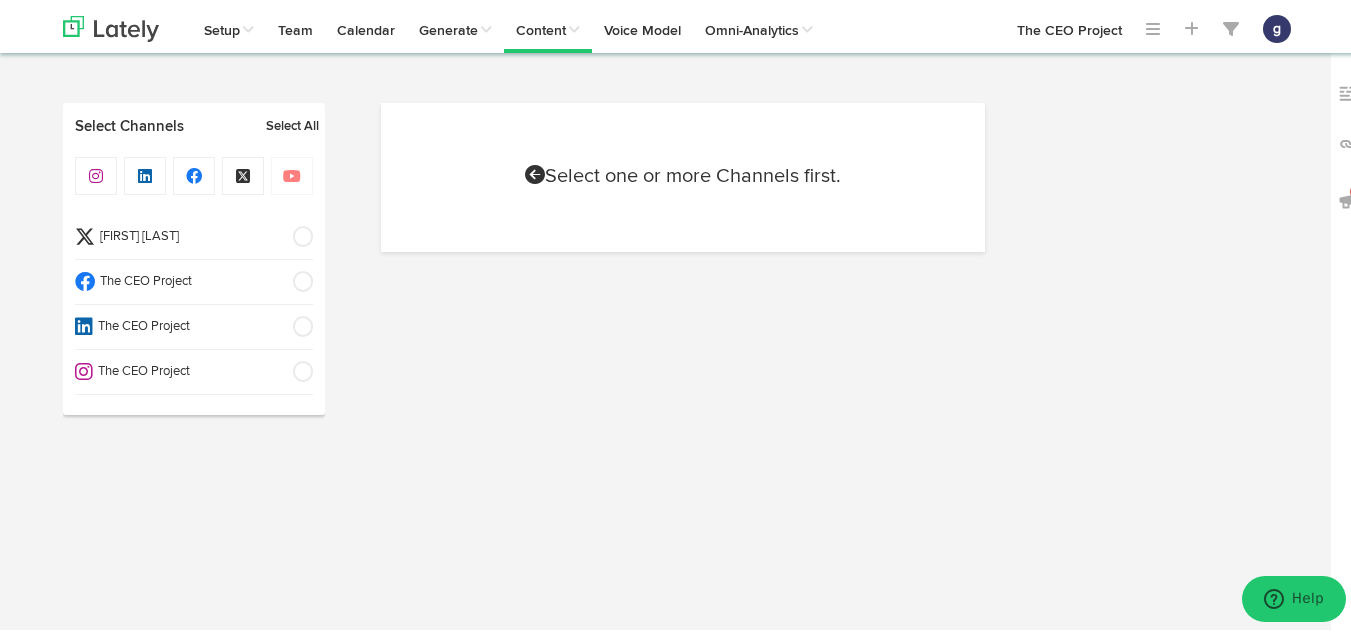 click on "[FIRST] [LAST]" at bounding box center [187, 234] 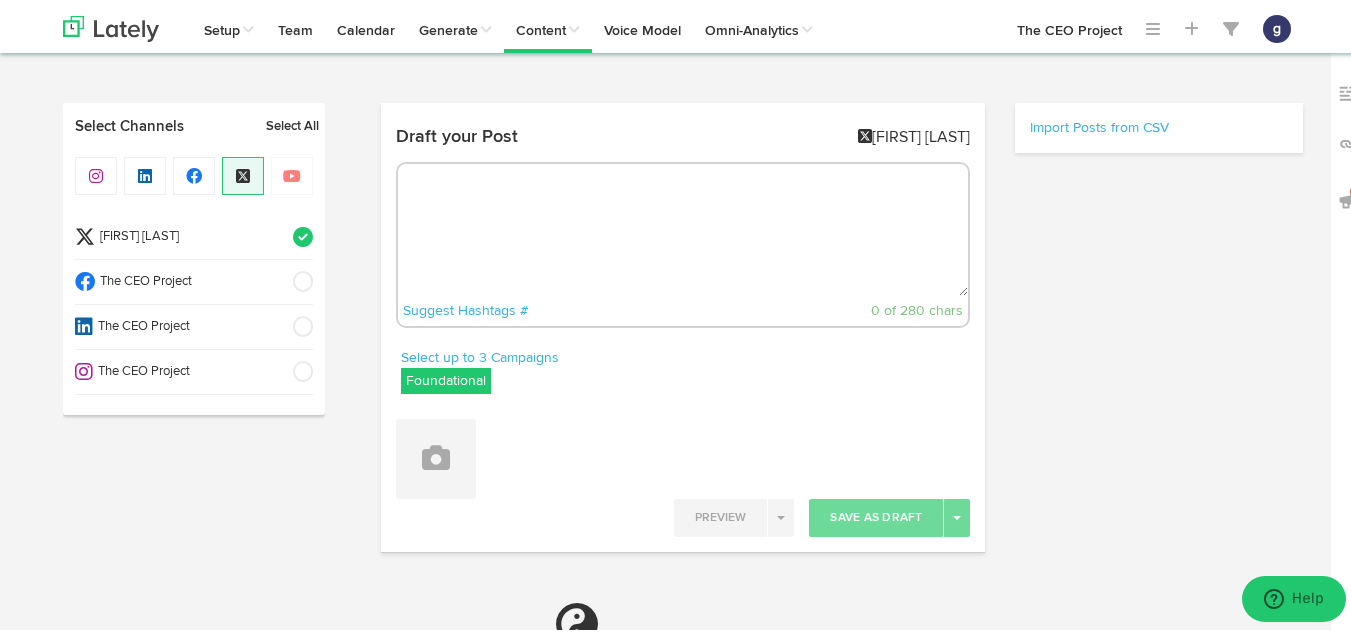 click on "The CEO Project" at bounding box center [187, 234] 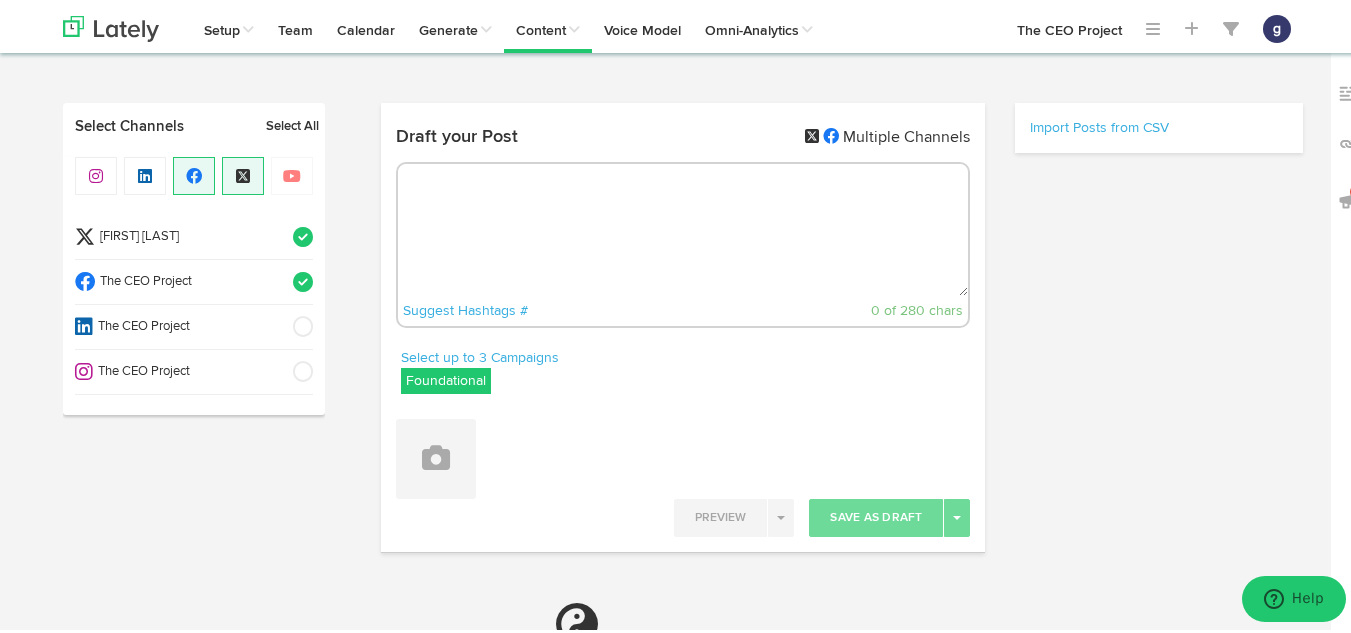 click on "The CEO Project" at bounding box center [187, 234] 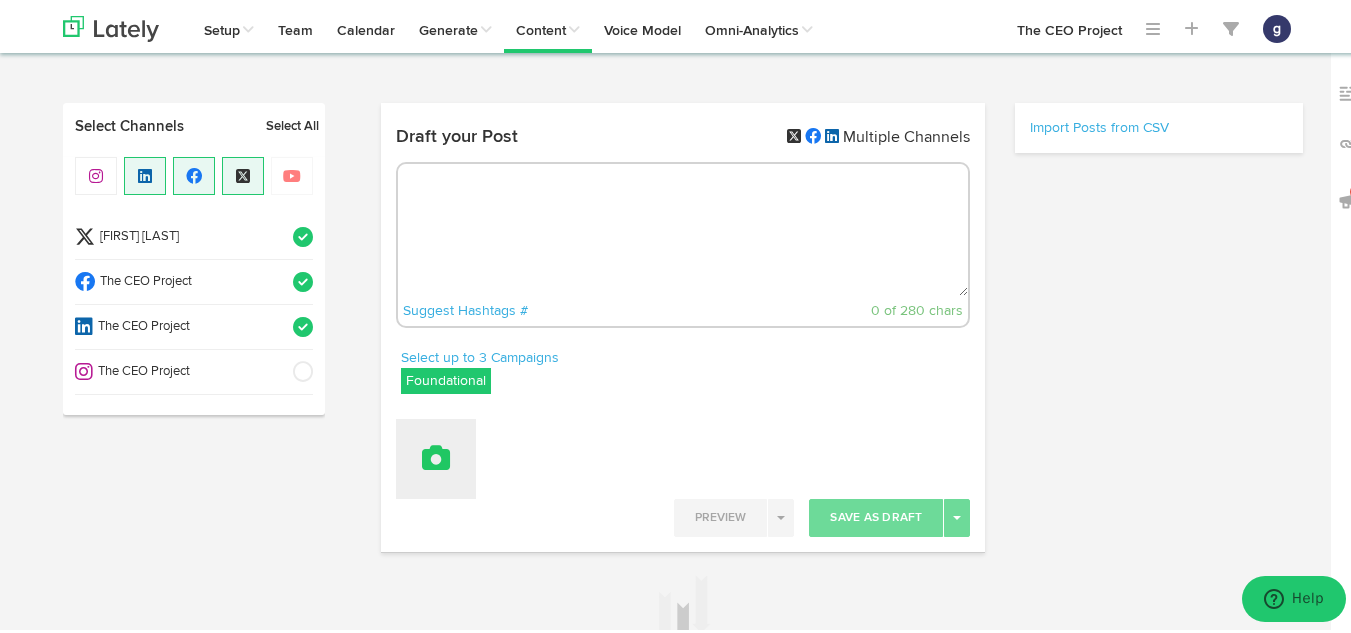click at bounding box center (436, 456) 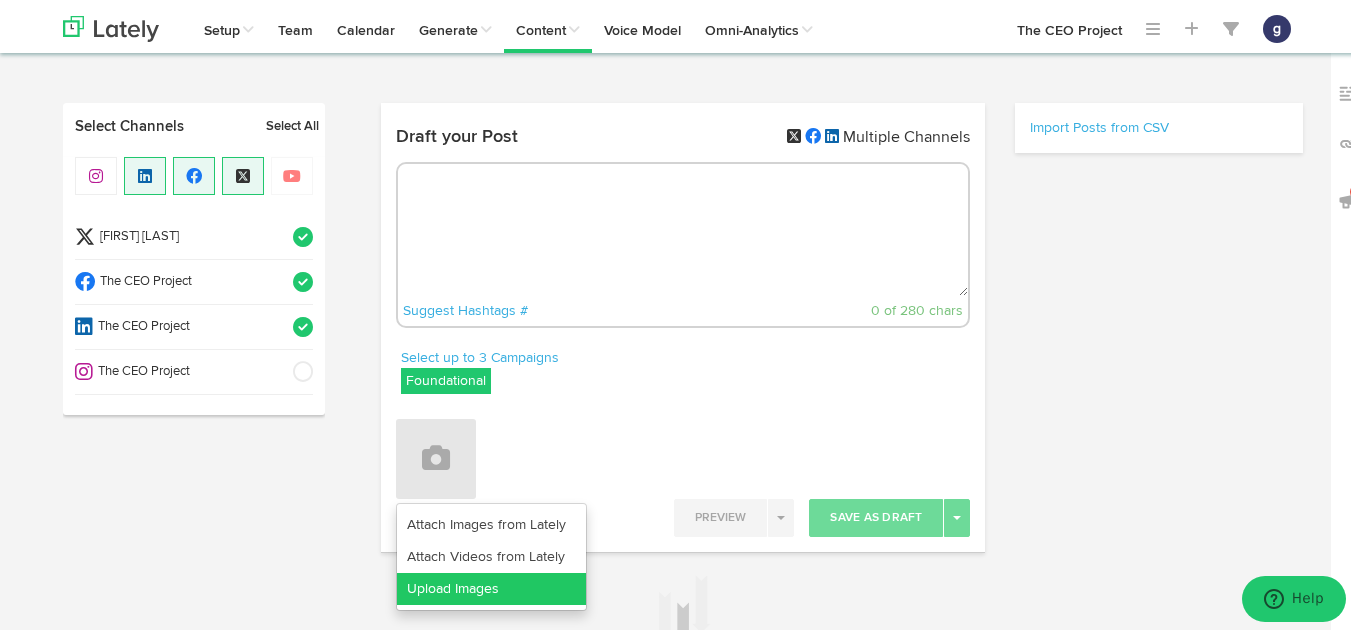 click on "Upload Images" at bounding box center [491, 522] 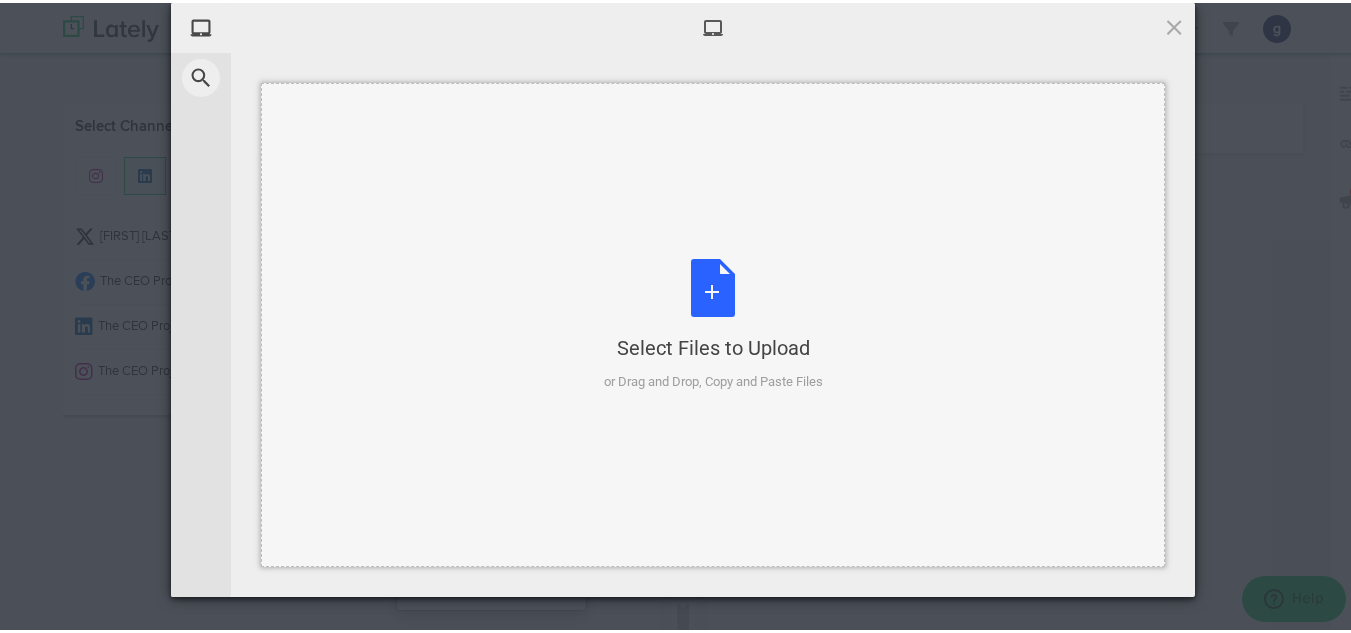click on "Select Files to Upload
or Drag and Drop, Copy and Paste Files" at bounding box center (713, 322) 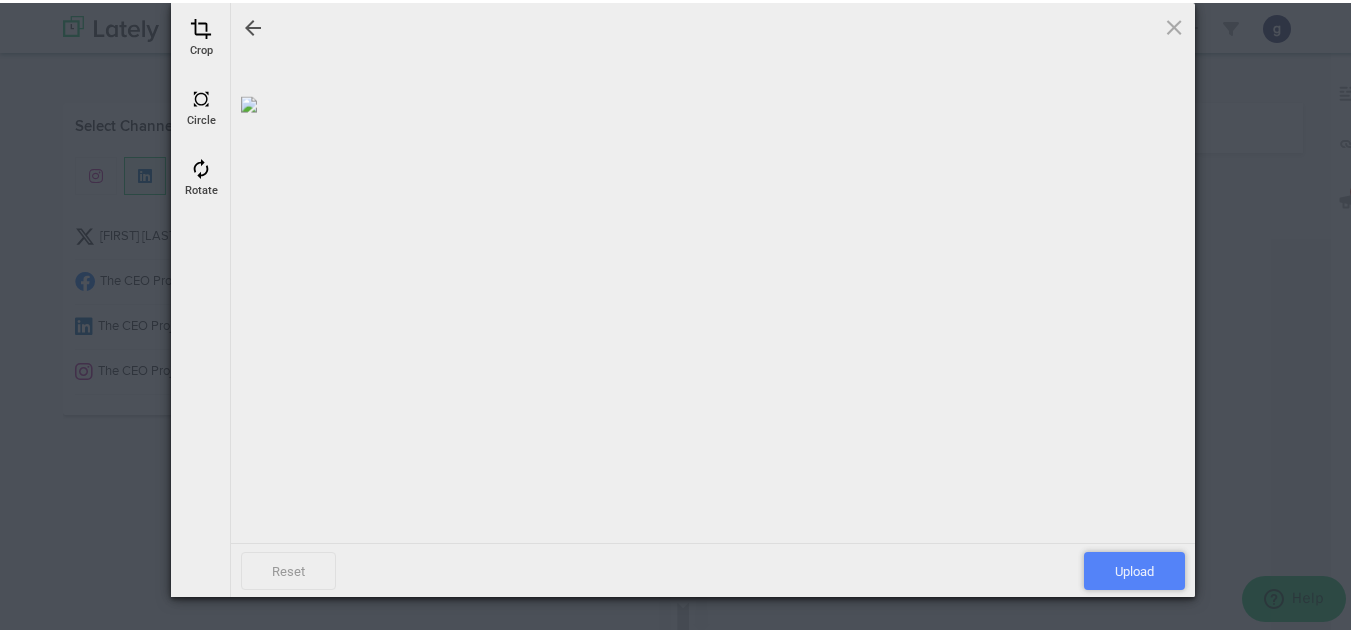 click on "Upload" at bounding box center (1134, 568) 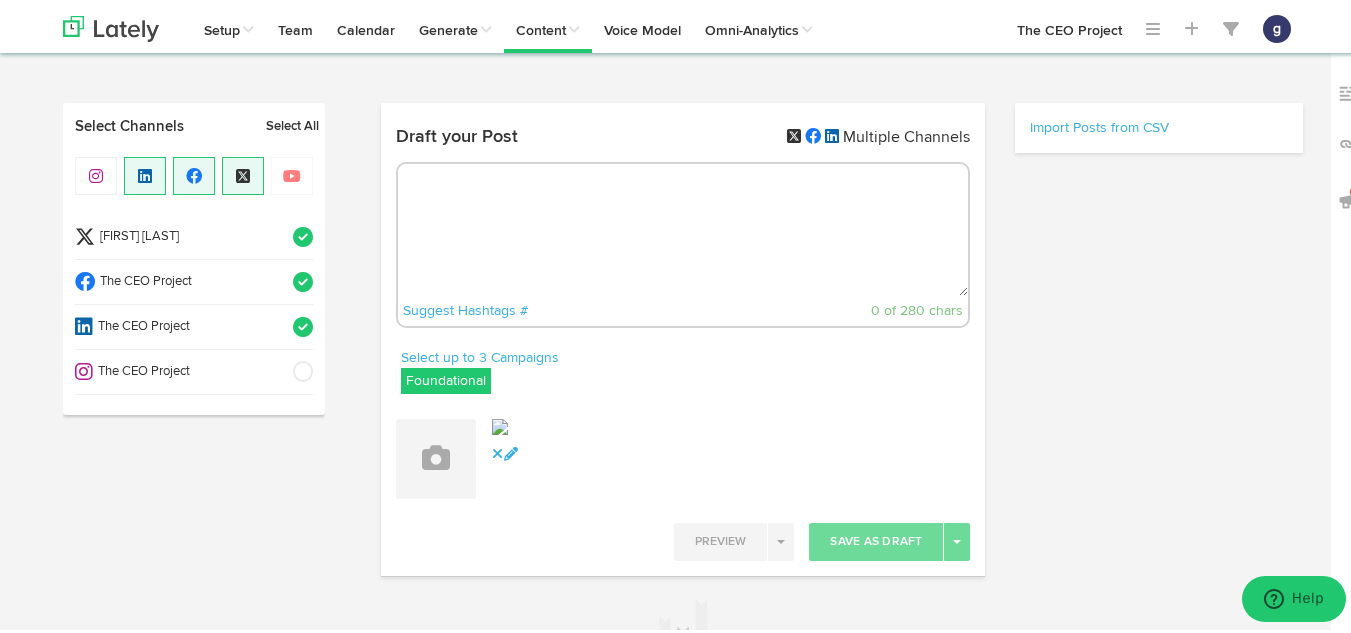 click at bounding box center (502, 429) 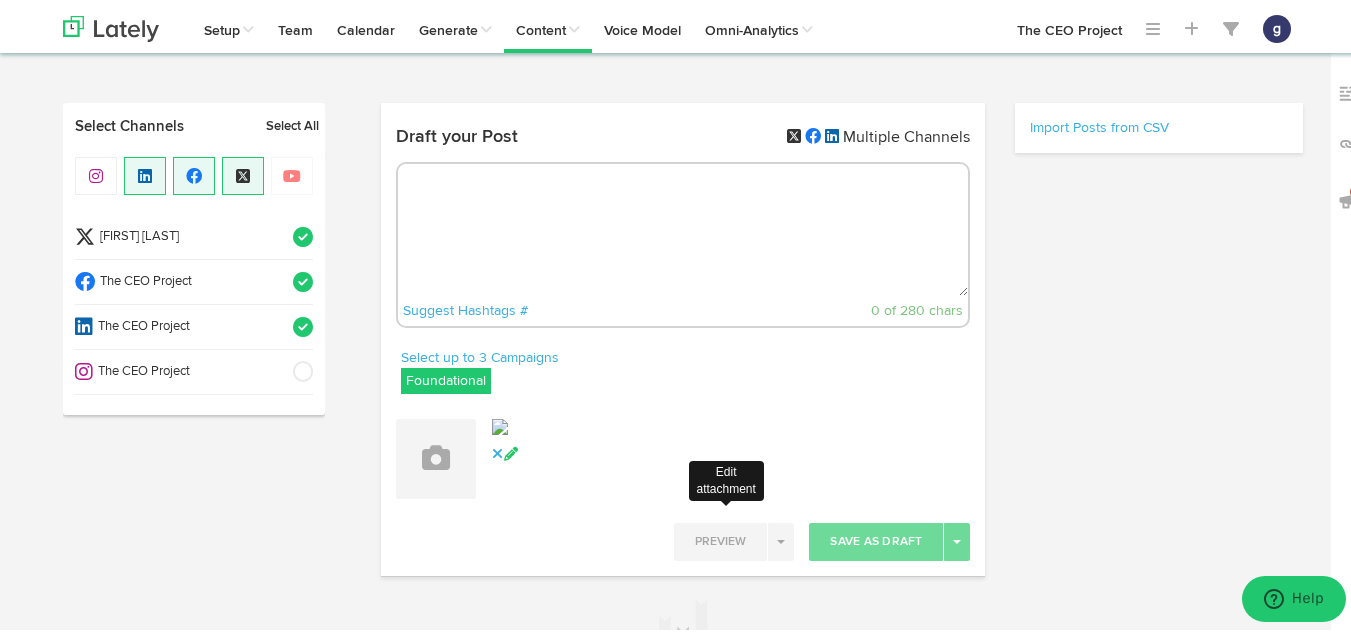 click at bounding box center (512, 451) 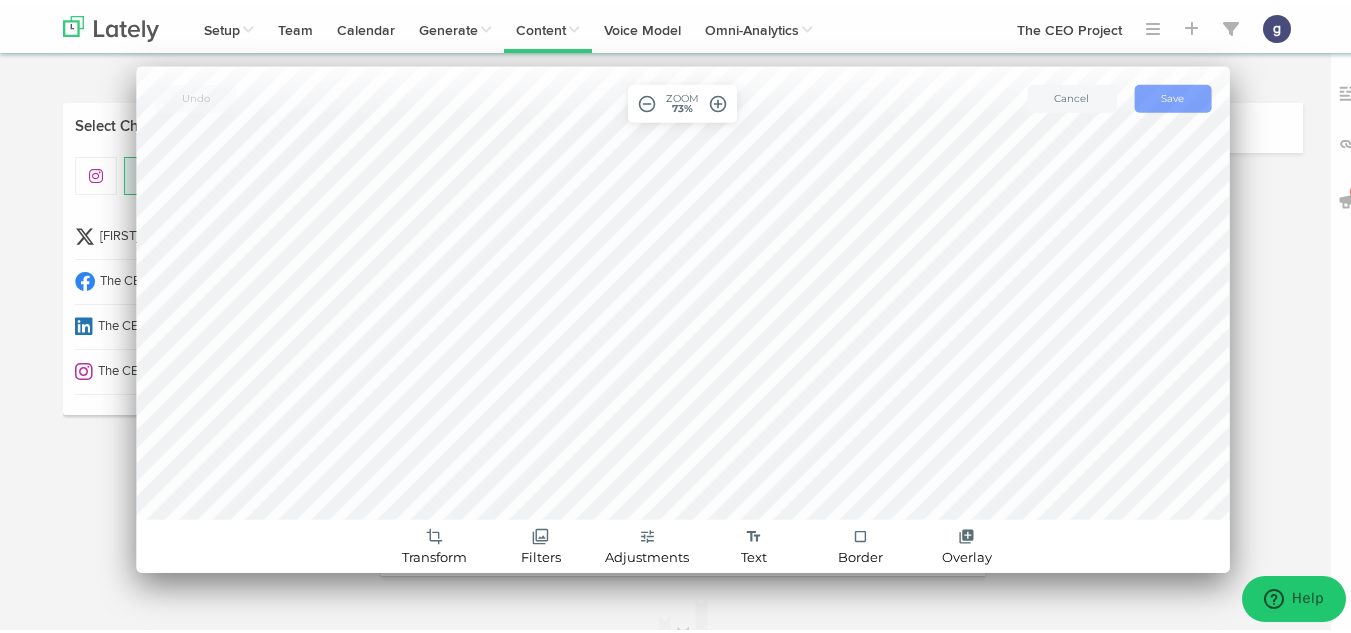 click on "save Save" at bounding box center [1172, 95] 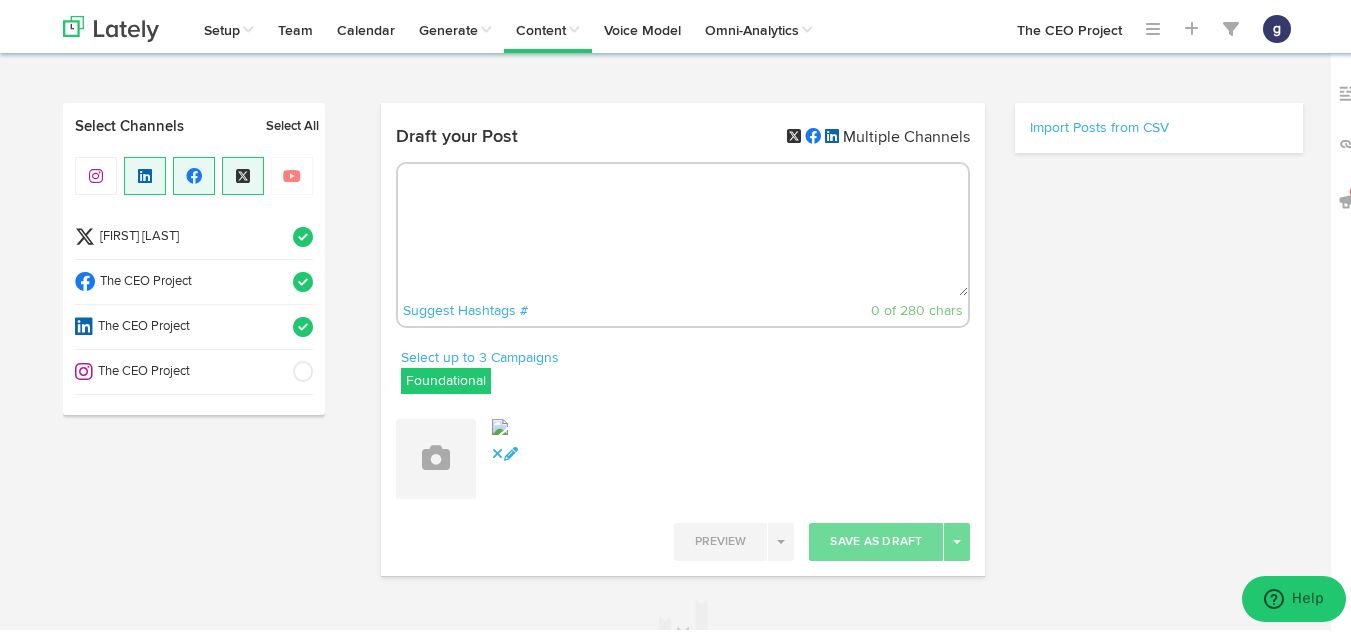 click at bounding box center (683, 227) 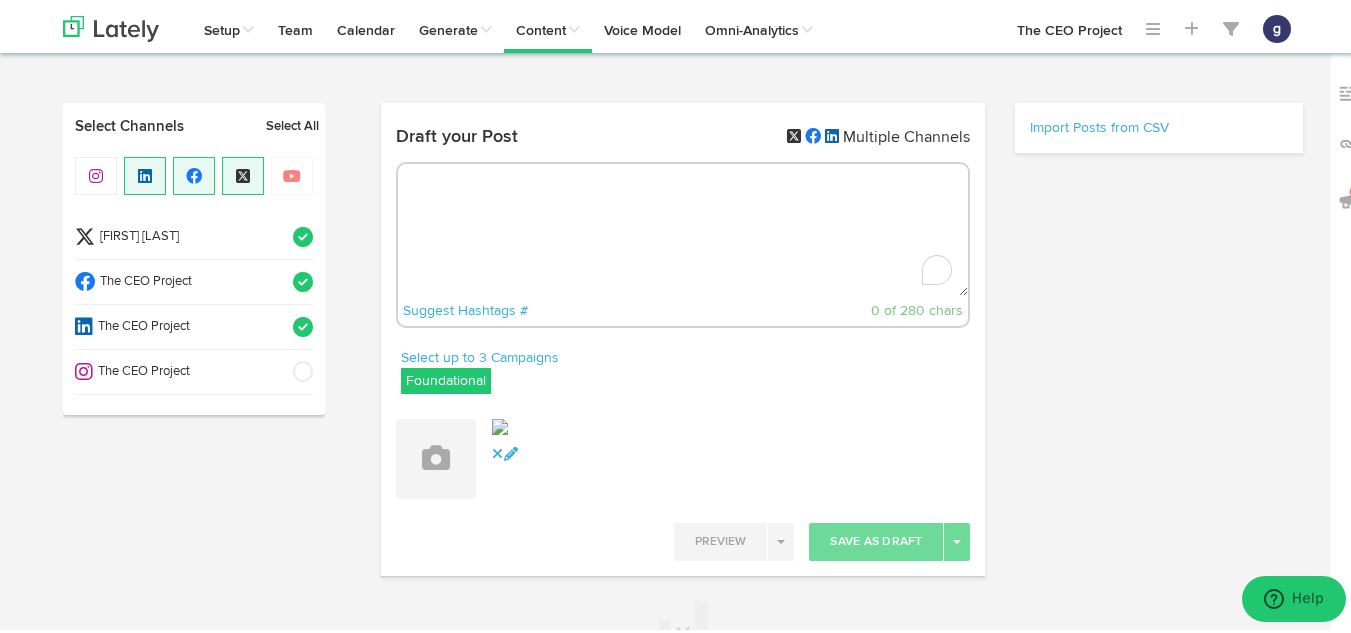 paste on "The Danger of Optimism: CEO Jim Schleckser on His Biggest Leadership Mistake" 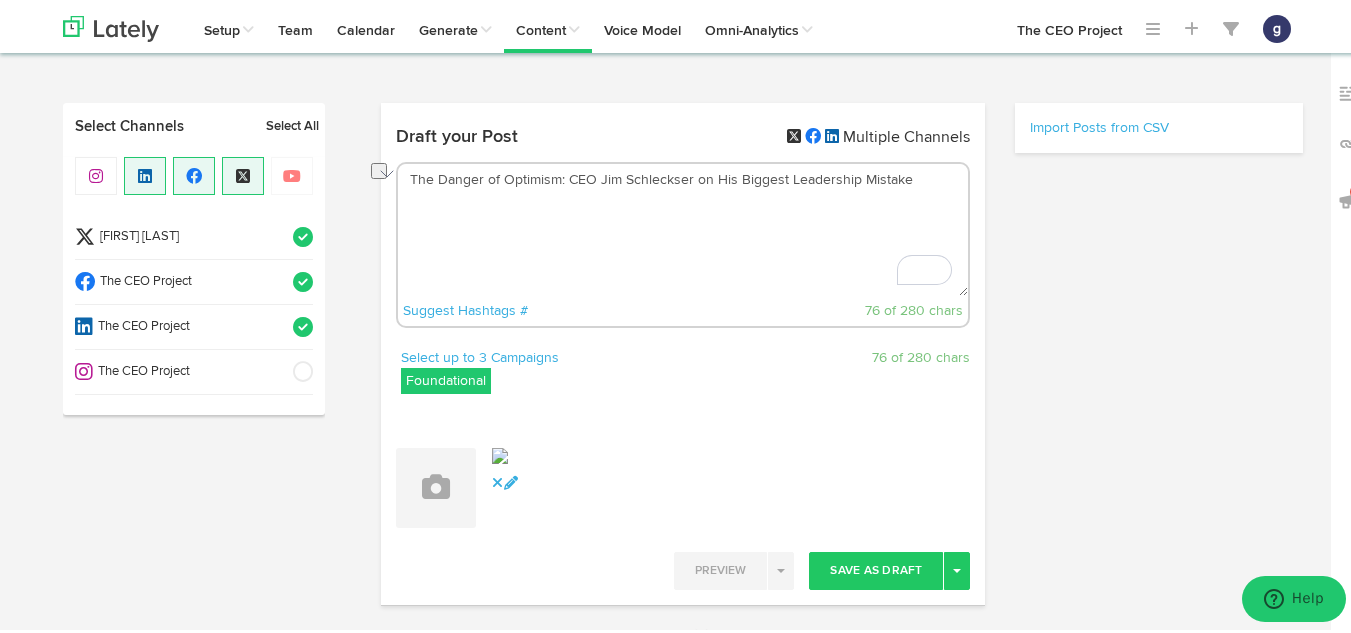 drag, startPoint x: 904, startPoint y: 174, endPoint x: 402, endPoint y: 175, distance: 502.001 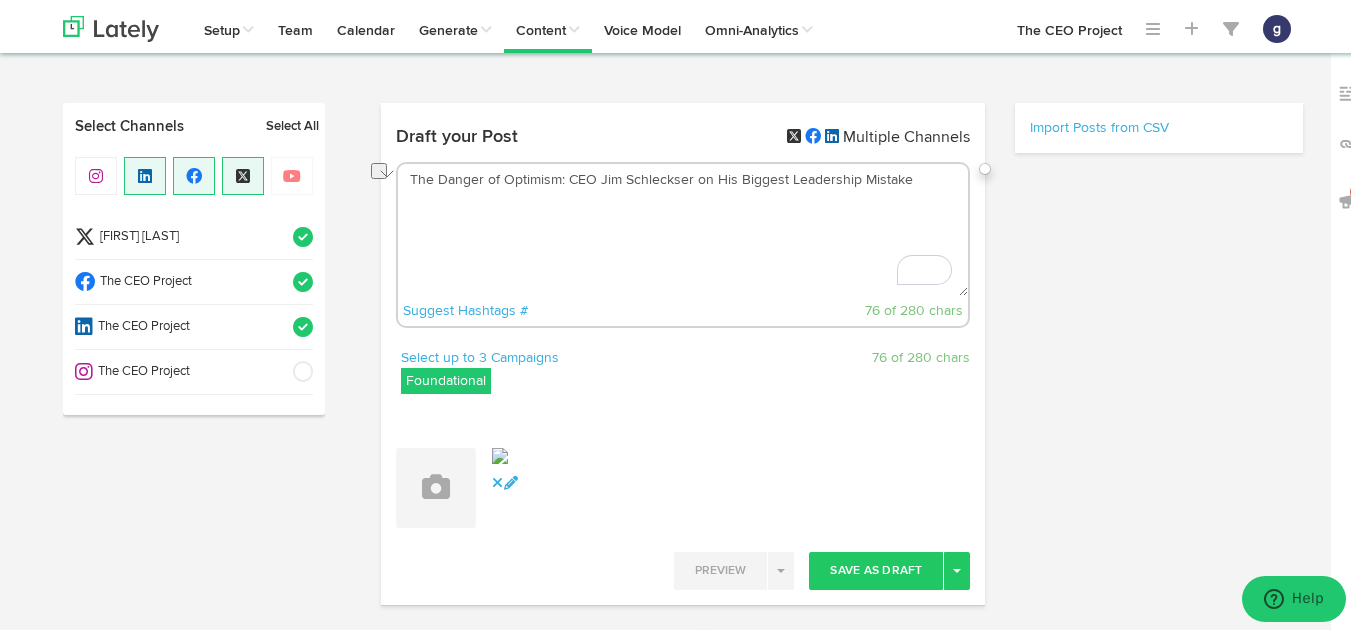 click on "The Danger of Optimism: CEO Jim Schleckser on His Biggest Leadership Mistake" at bounding box center [683, 227] 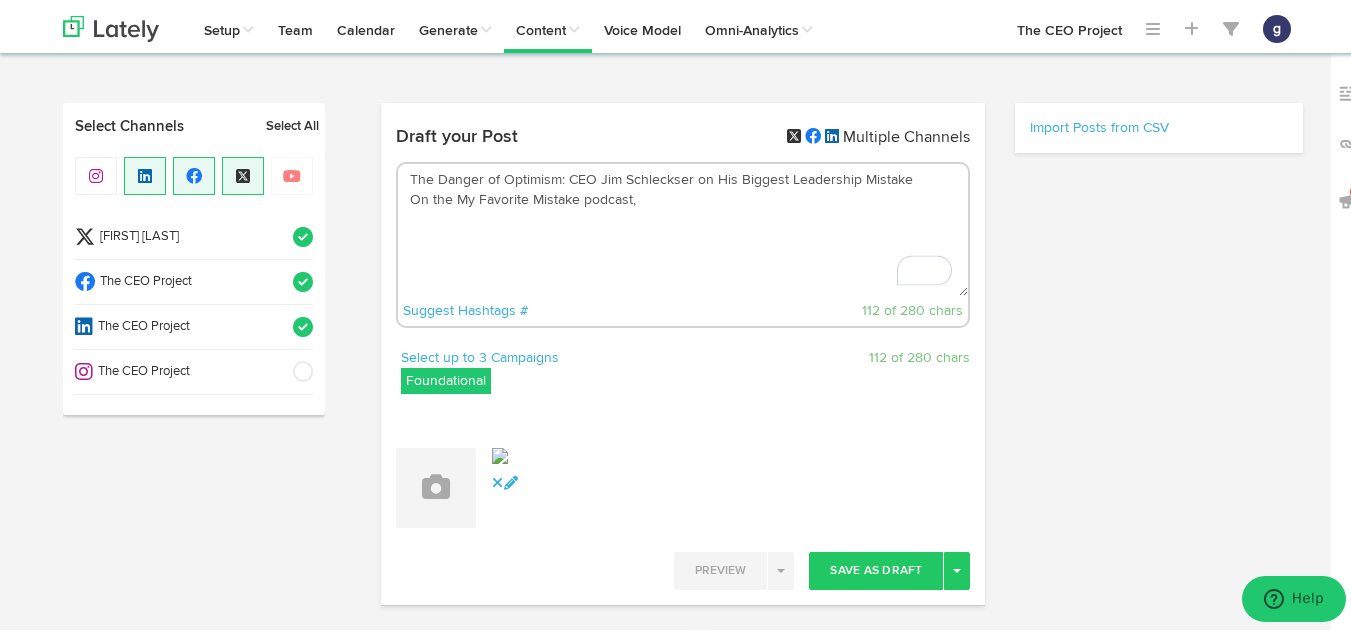 paste on "[FIRST] shares a formative early-career mistake—being too optimistic as a leader. His enthusiasm led to overpromising revenue, under-delivering on results, and ultimately damaging his credibility to the point where he had to leave the organization." 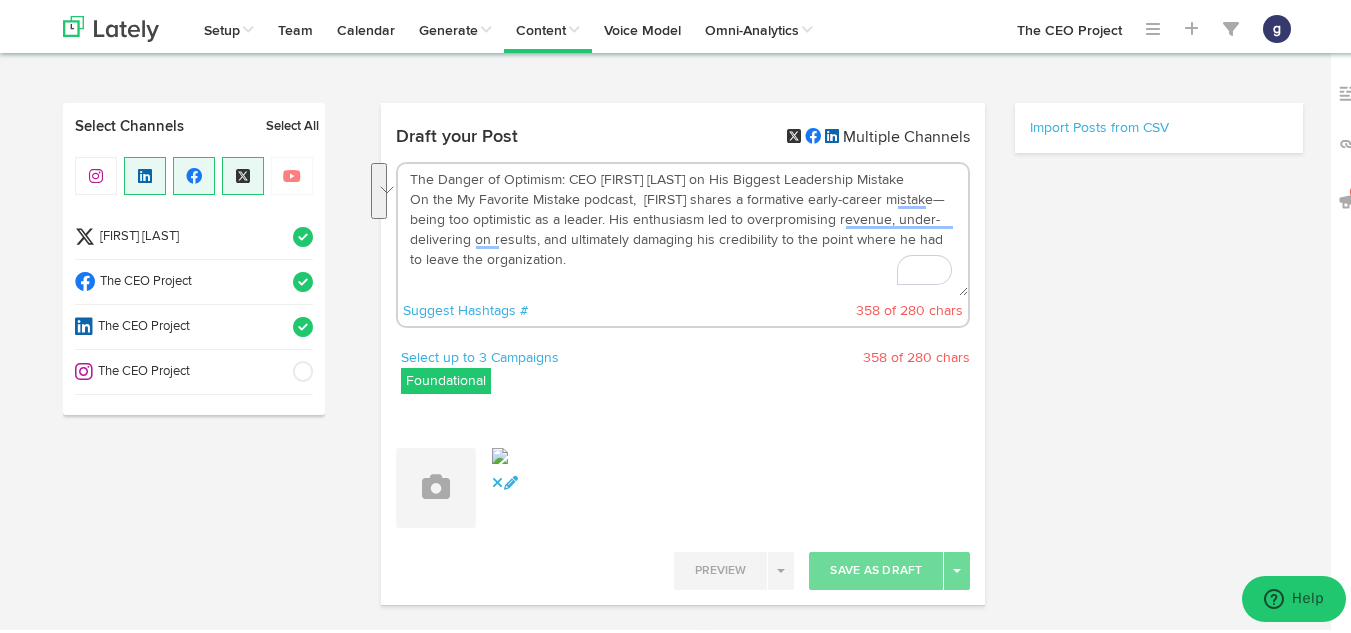 drag, startPoint x: 492, startPoint y: 258, endPoint x: 561, endPoint y: 220, distance: 78.77182 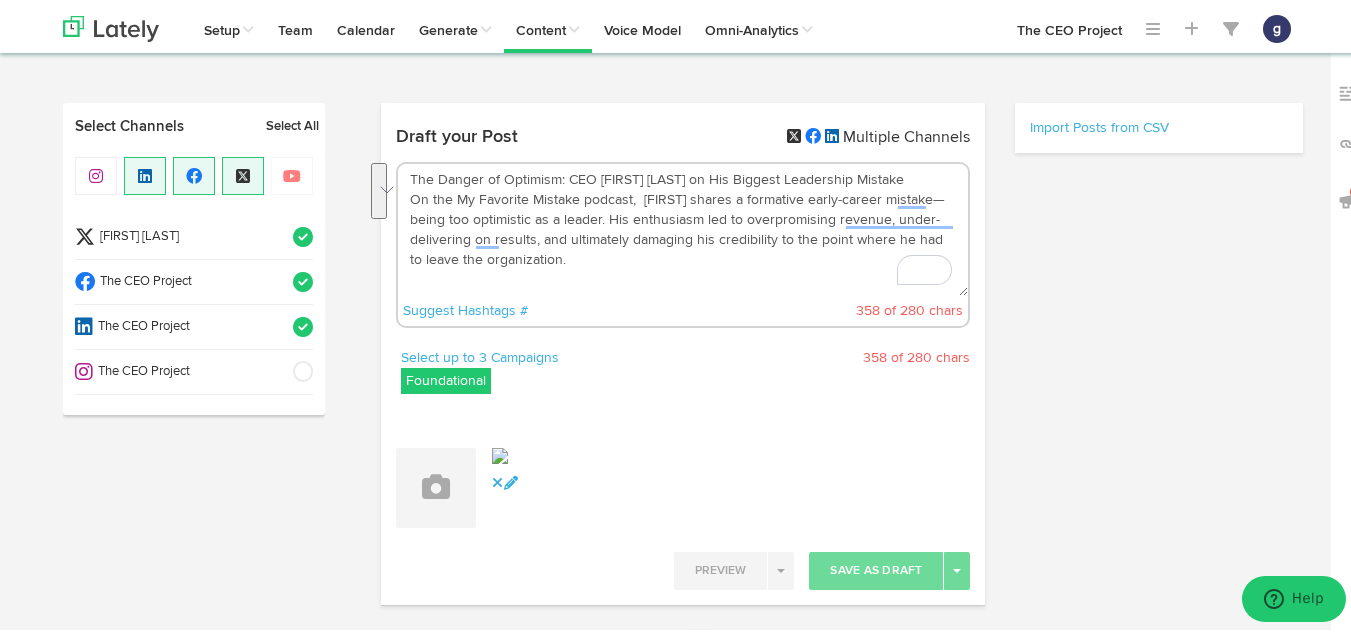 click on "The Danger of Optimism: CEO [FIRST] [LAST] on His Biggest Leadership Mistake
On the My Favorite Mistake podcast,  [FIRST] shares a formative early-career mistake—being too optimistic as a leader. His enthusiasm led to overpromising revenue, under-delivering on results, and ultimately damaging his credibility to the point where he had to leave the organization." at bounding box center (683, 227) 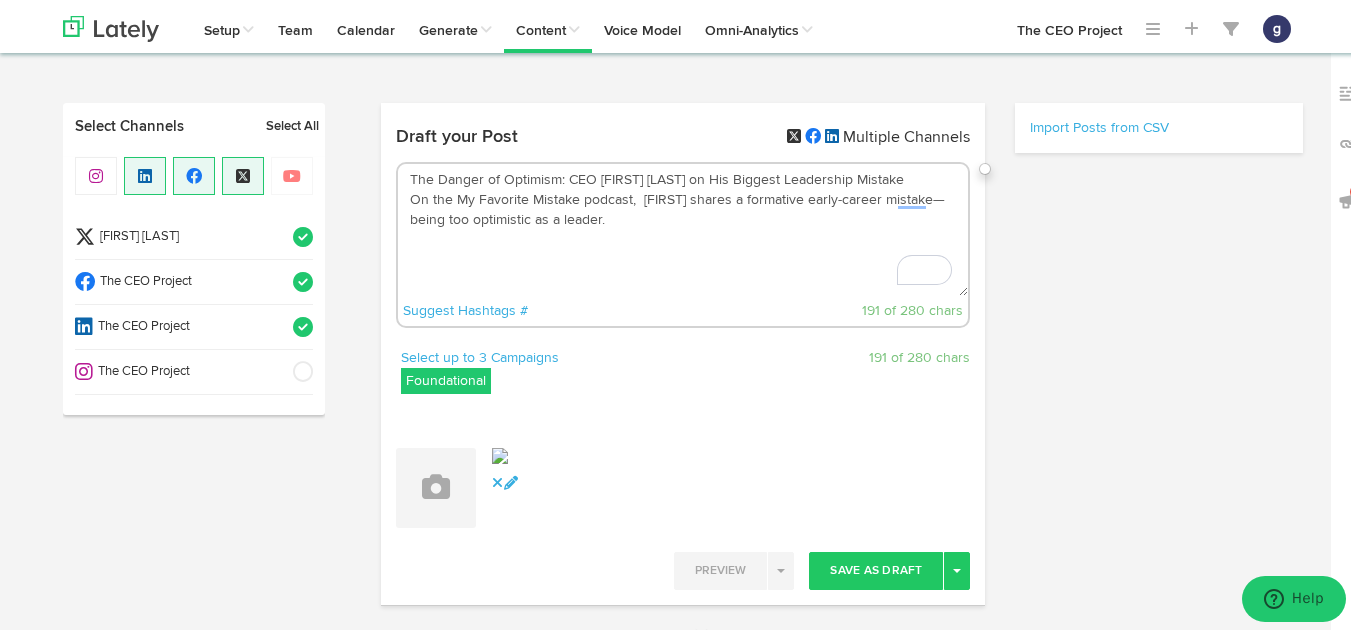 click on "The Danger of Optimism: CEO [FIRST] [LAST] on His Biggest Leadership Mistake
On the My Favorite Mistake podcast,  [FIRST] shares a formative early-career mistake—being too optimistic as a leader." at bounding box center [683, 227] 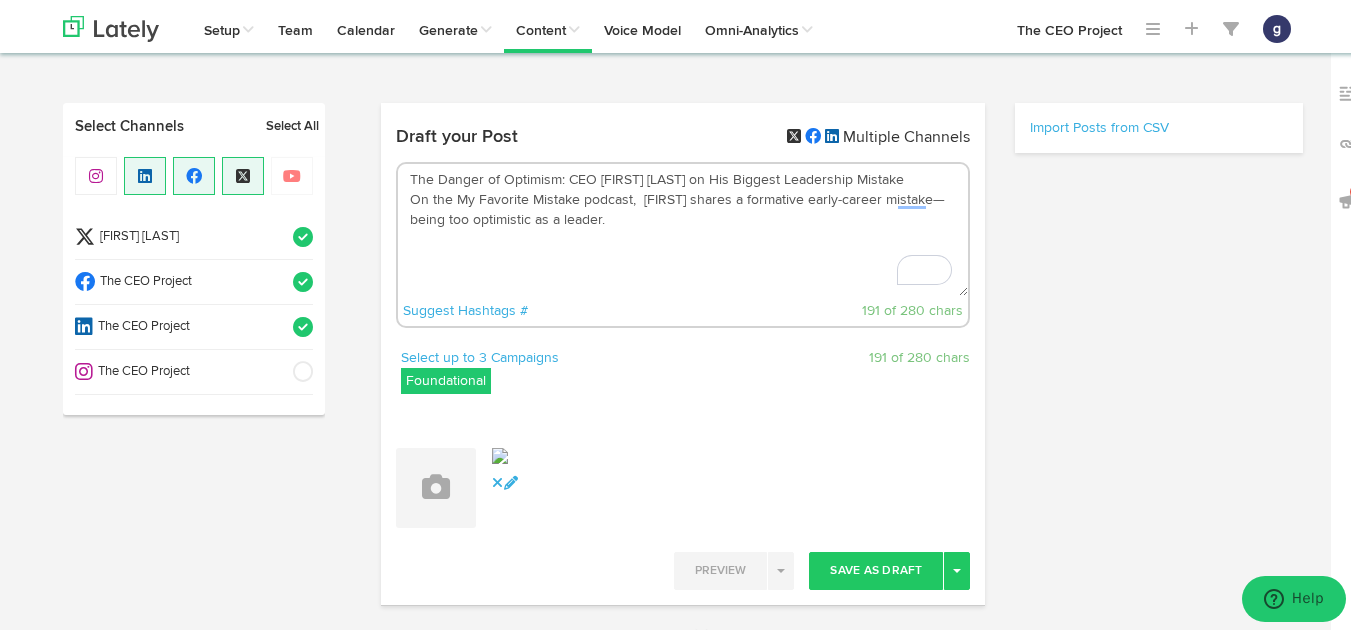 paste on "https://www.markgraban.com/the-danger-of-optimism-ceo-jim-schleckser-on-his-biggest-leadership-mistake/" 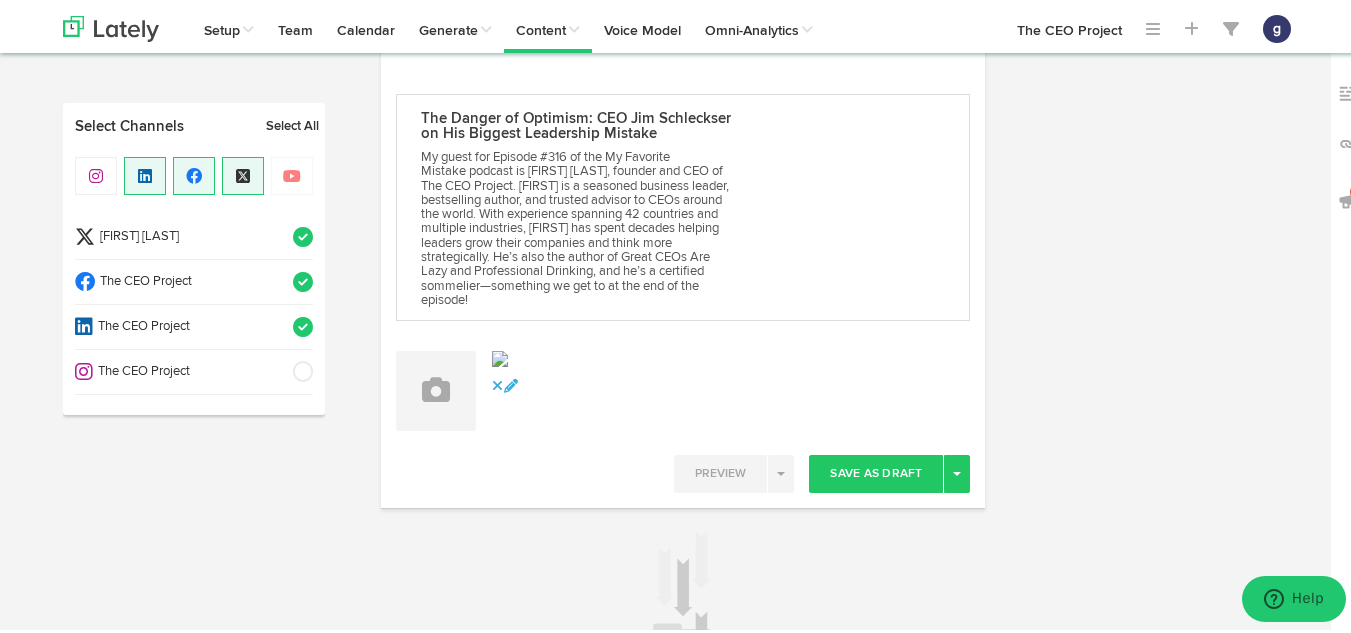 scroll, scrollTop: 345, scrollLeft: 0, axis: vertical 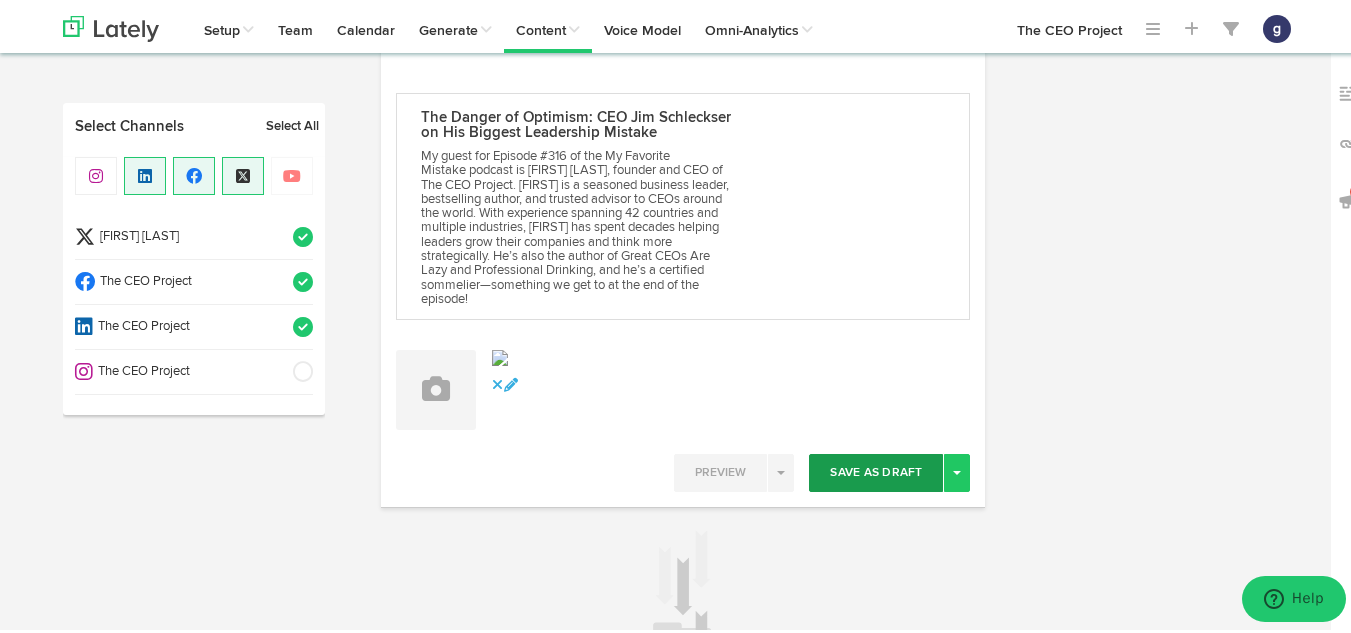 type on "The Danger of Optimism: CEO [FIRST] [LAST] on His Biggest Leadership Mistake
On the My Favorite Mistake podcast,  [FIRST] shares a formative early-career mistake—being too optimistic as a leader. https://www.markgraban.com/the-danger-of-optimism-ceo-jim-schleckser-on-his-biggest-leadership-mistake/" 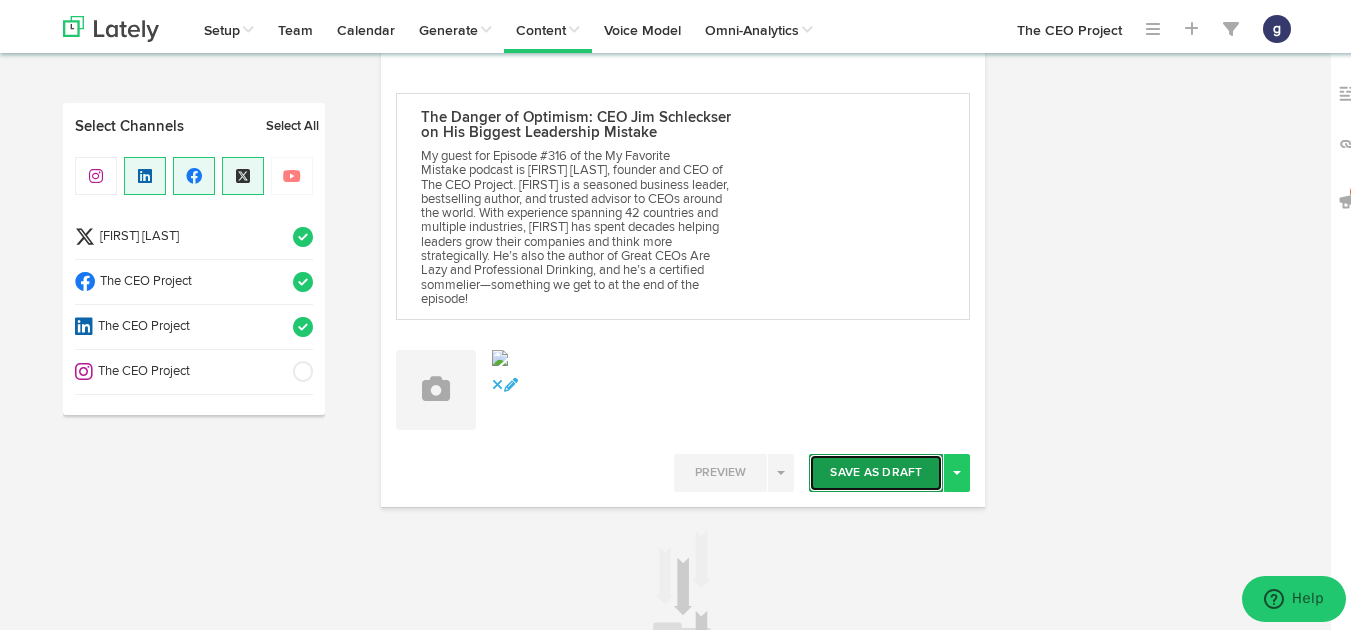 click on "Save As Draft" at bounding box center (876, 470) 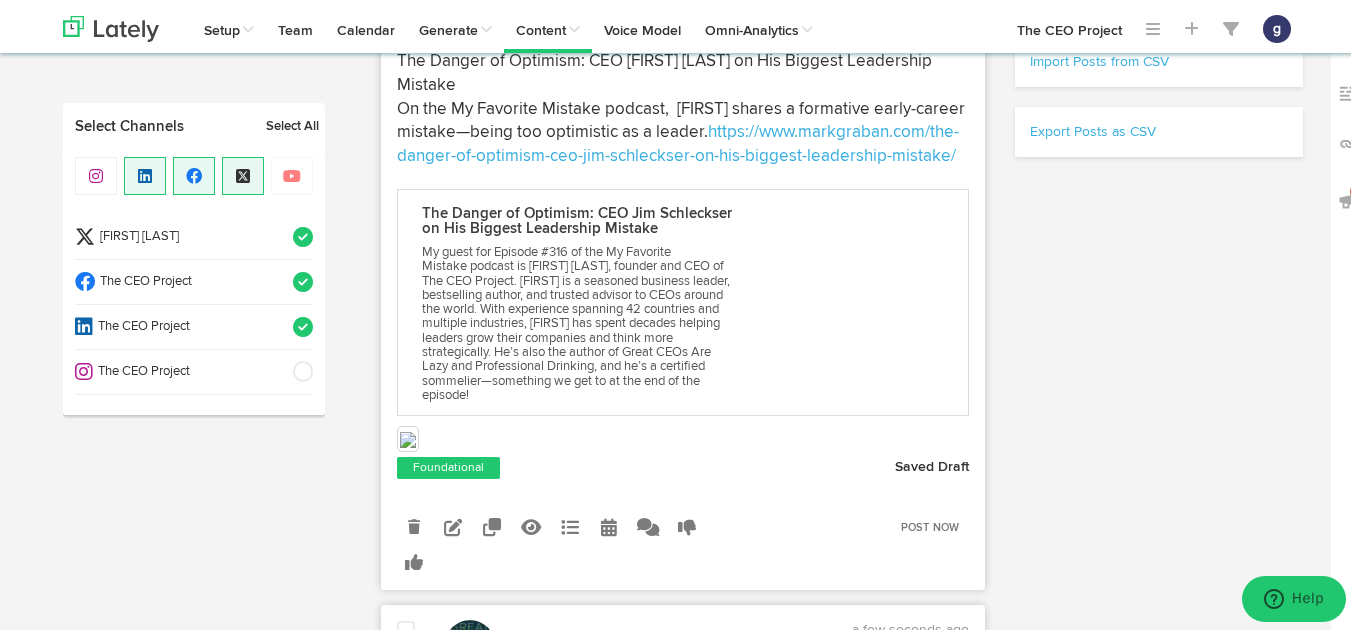 scroll, scrollTop: 710, scrollLeft: 0, axis: vertical 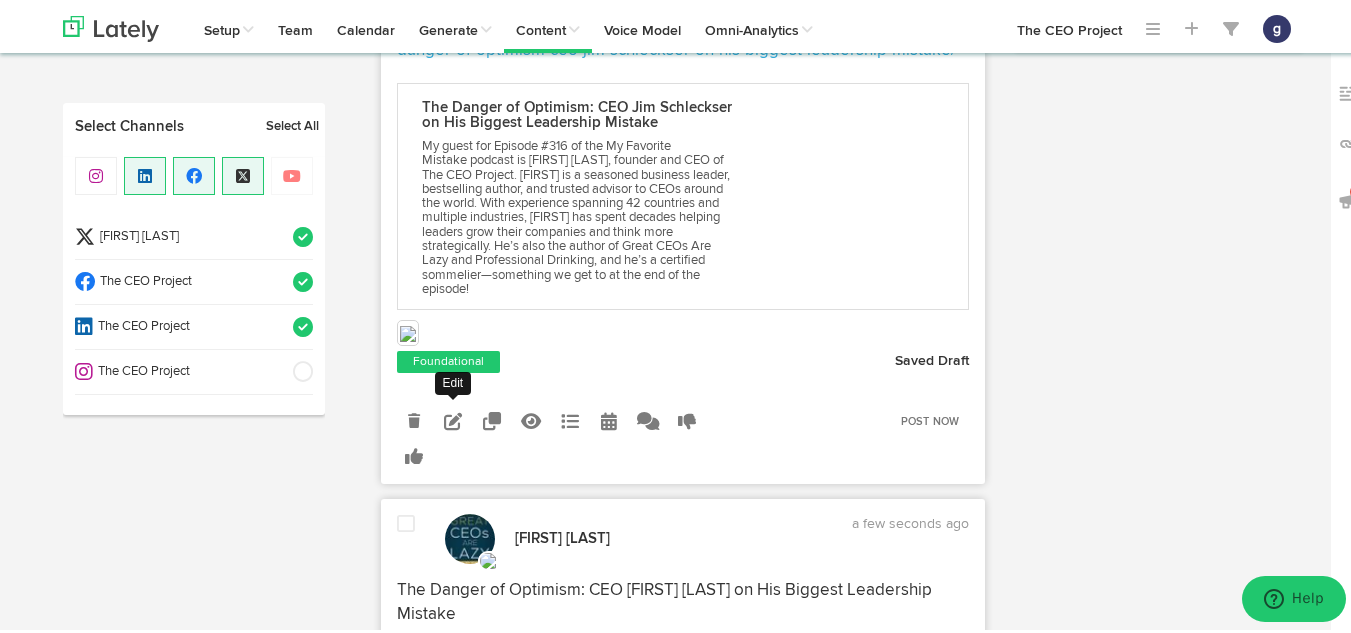 click at bounding box center [453, 418] 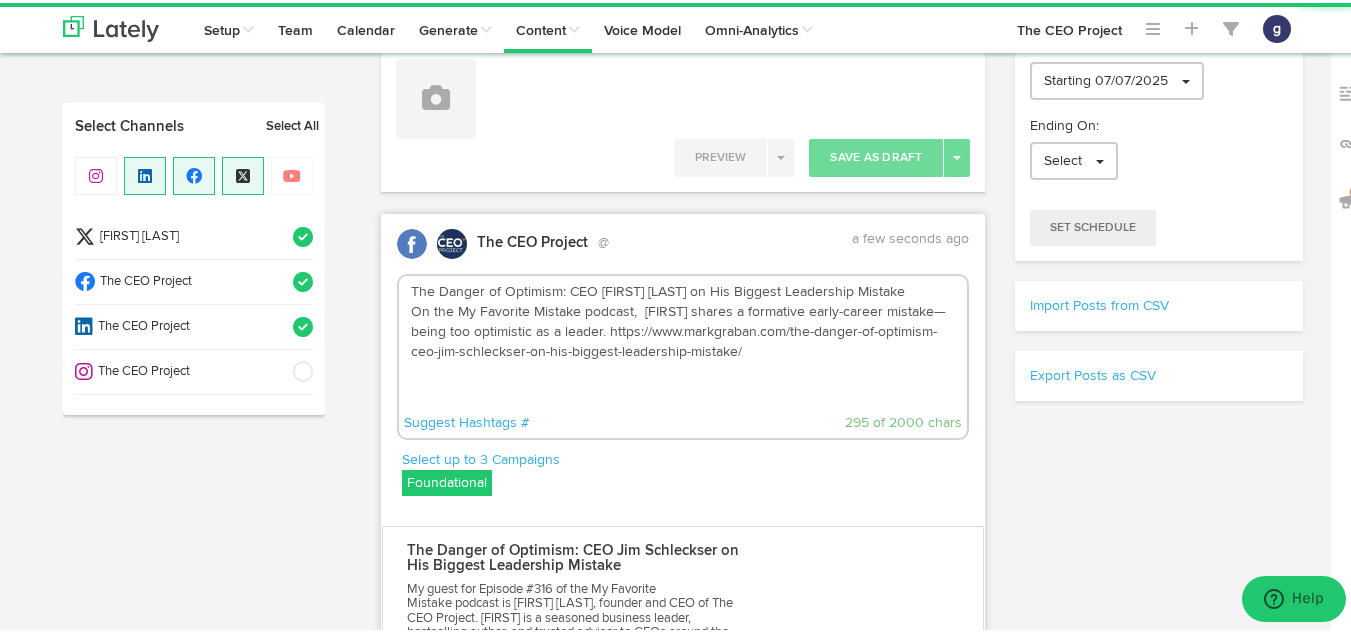 scroll, scrollTop: 358, scrollLeft: 0, axis: vertical 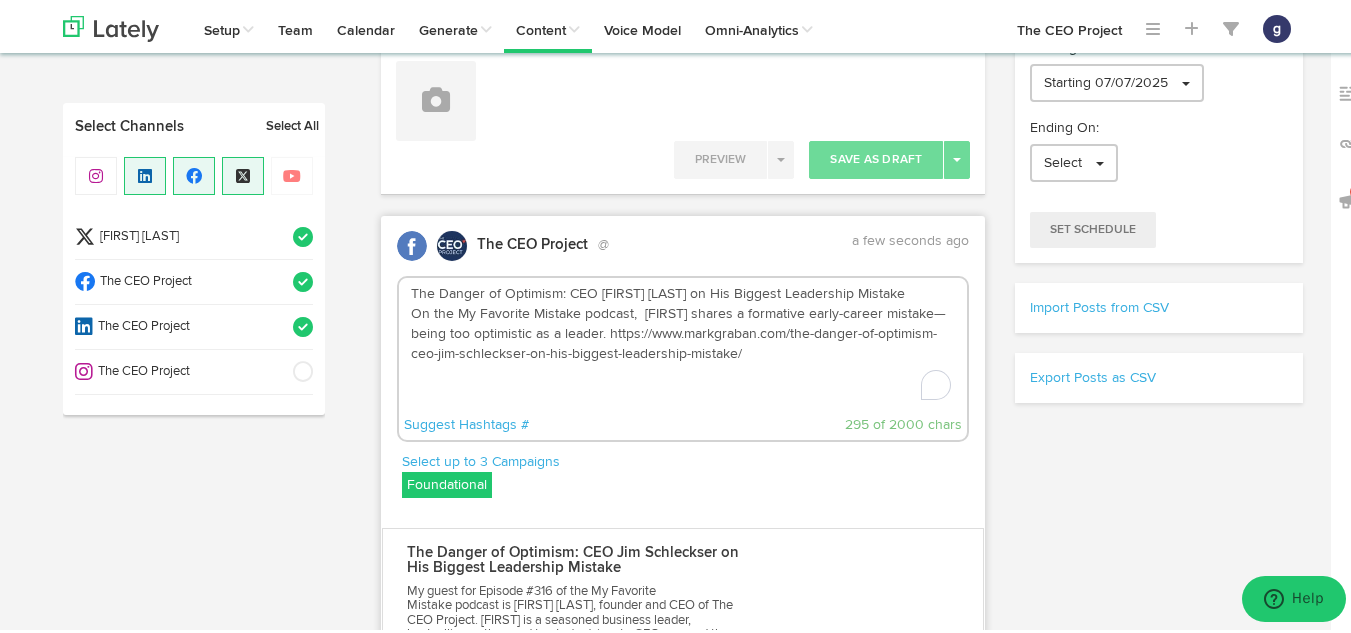 click on "The Danger of Optimism: CEO [FIRST] [LAST] on His Biggest Leadership Mistake
On the My Favorite Mistake podcast,  [FIRST] shares a formative early-career mistake—being too optimistic as a leader. https://www.markgraban.com/the-danger-of-optimism-ceo-jim-schleckser-on-his-biggest-leadership-mistake/" at bounding box center [683, 341] 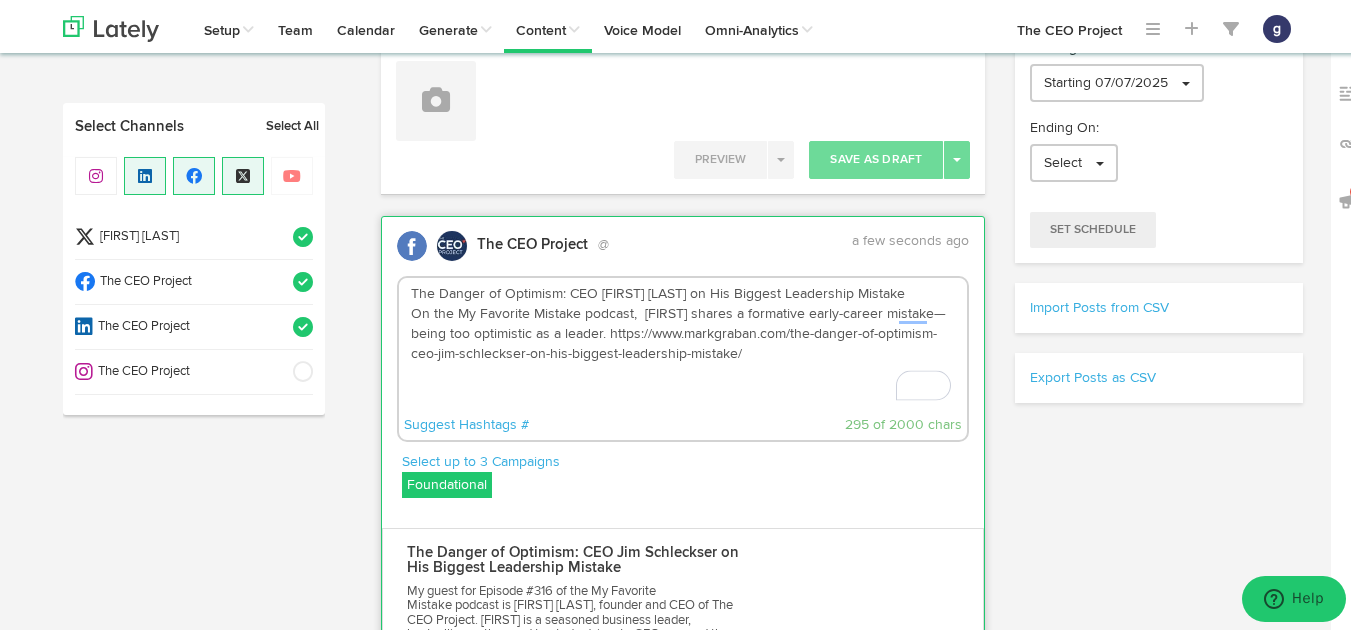 paste on "His enthusiasm led to overpromising revenue, under-delivering on results, and ultimately damaging his credibility to the point where he had to leave the organization. [FIRST] reflects on how he’s since learned to balance positivity with realism, buffer commitments, and truly listen to skeptics on his team. His story is a powerful reminder that leadership isn’t just about vision—it’s also about judgment, humility, and learning from painful experiences." 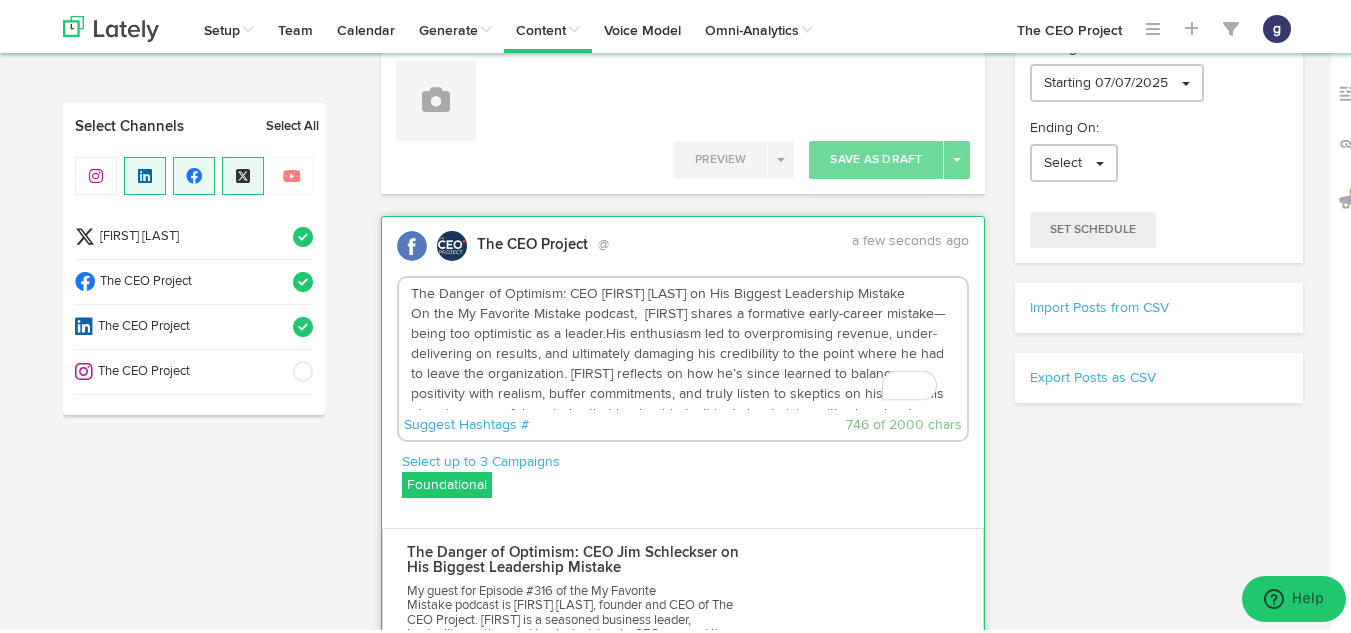 scroll, scrollTop: 32, scrollLeft: 0, axis: vertical 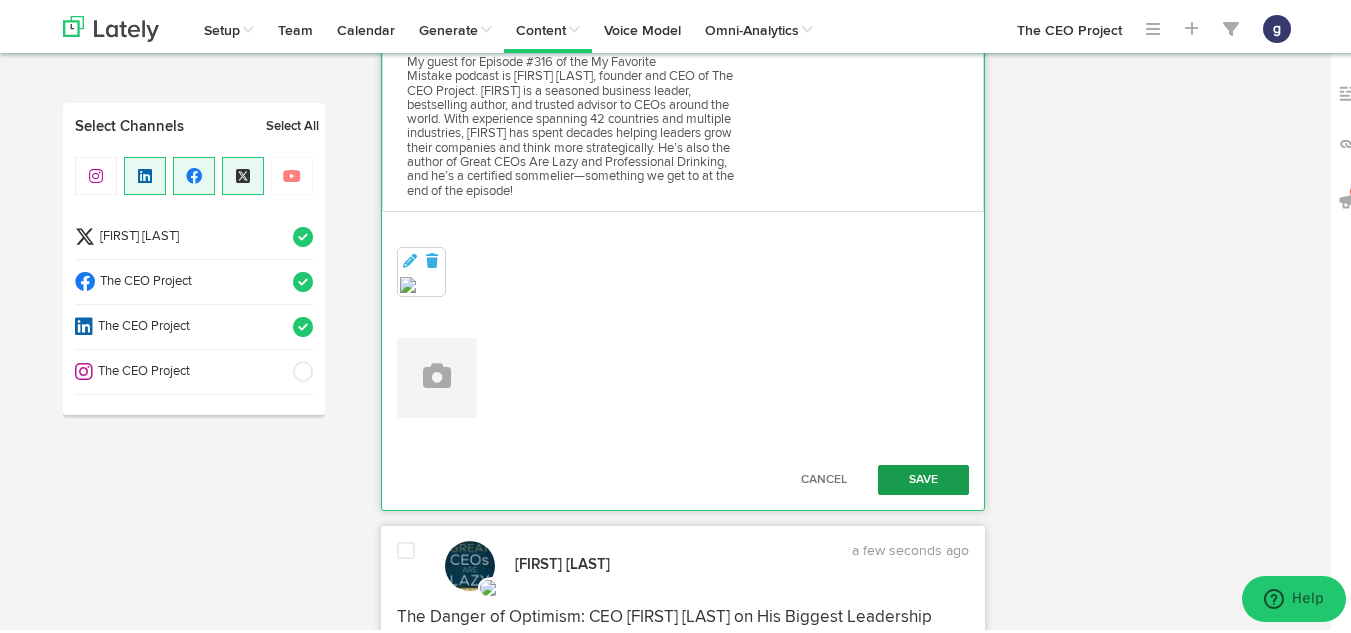 type on "The Danger of Optimism: CEO [FIRST] [LAST] on His Biggest Leadership Mistake
On the My Favorite Mistake podcast,  [FIRST] shares a formative early-career mistake—being too optimistic as a leader.His enthusiasm led to overpromising revenue, under-delivering on results, and ultimately damaging his credibility to the point where he had to leave the organization. [FIRST] reflects on how he’s since learned to balance positivity with realism, buffer commitments, and truly listen to skeptics on his team. His story is a powerful reminder that leadership isn’t just about vision—it’s also about judgment, humility, and learning from painful experiences. https://www.markgraban.com/the-danger-of-optimism-ceo-jim-schleckser-on-his-biggest-leadership-mistake/" 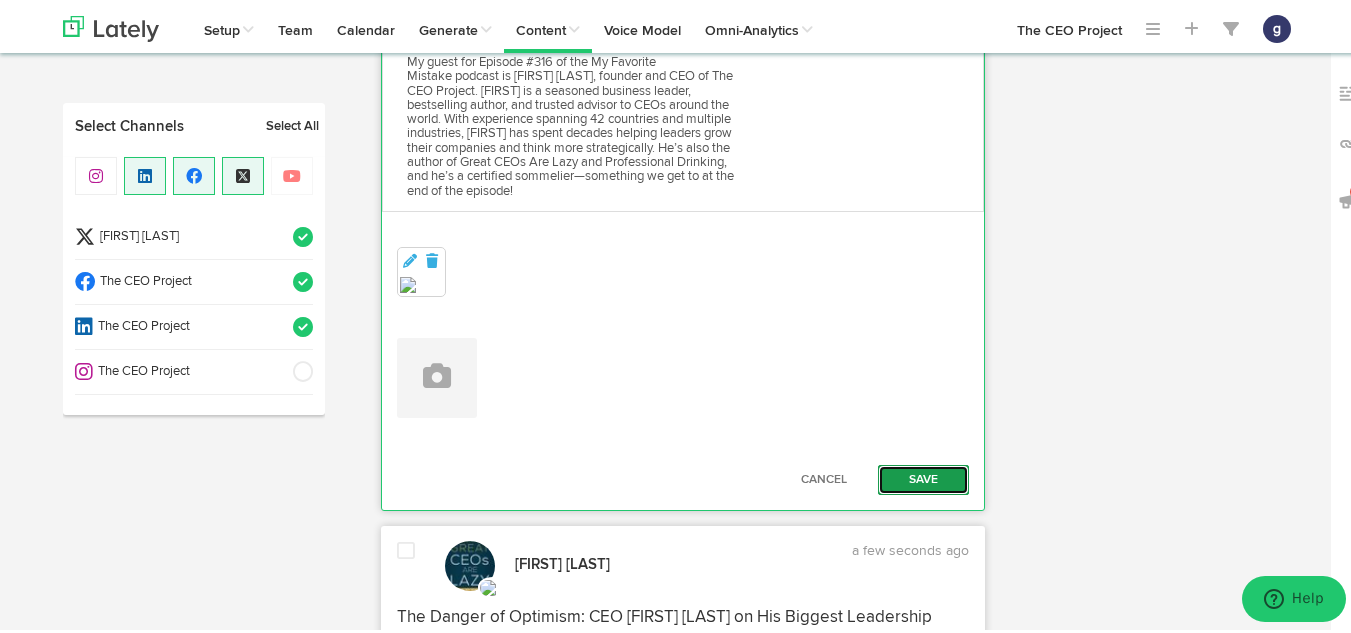 click on "Save" at bounding box center [924, 477] 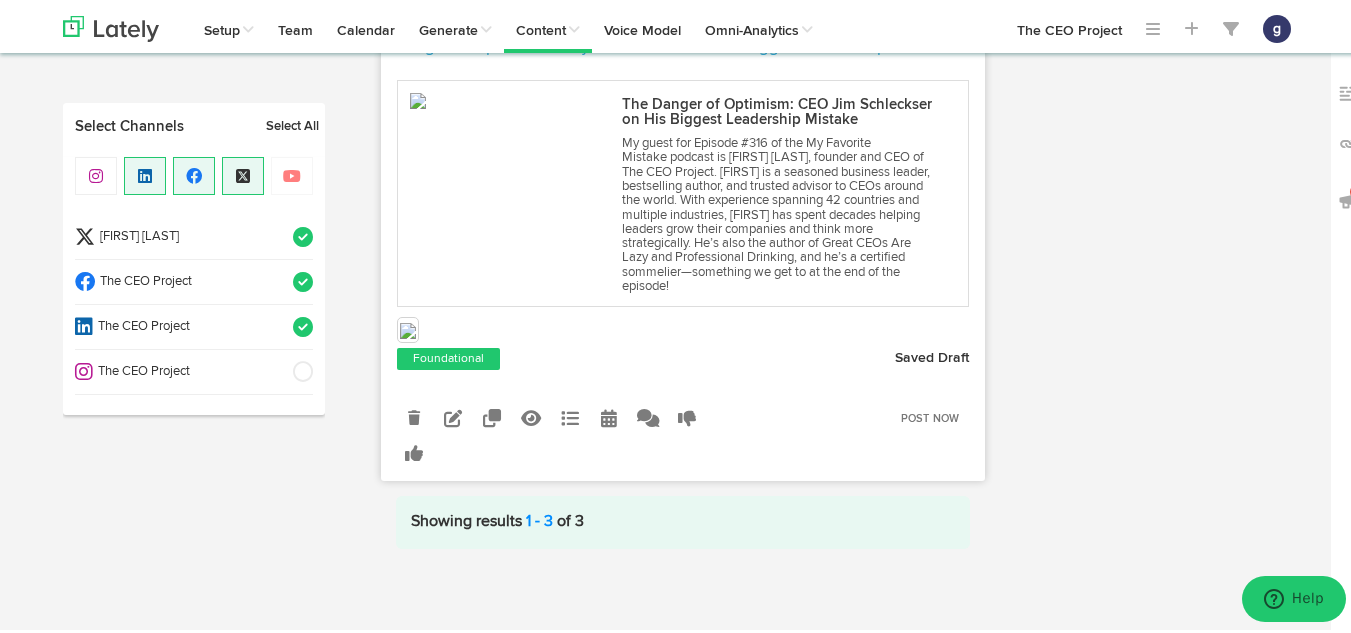 scroll, scrollTop: 2242, scrollLeft: 0, axis: vertical 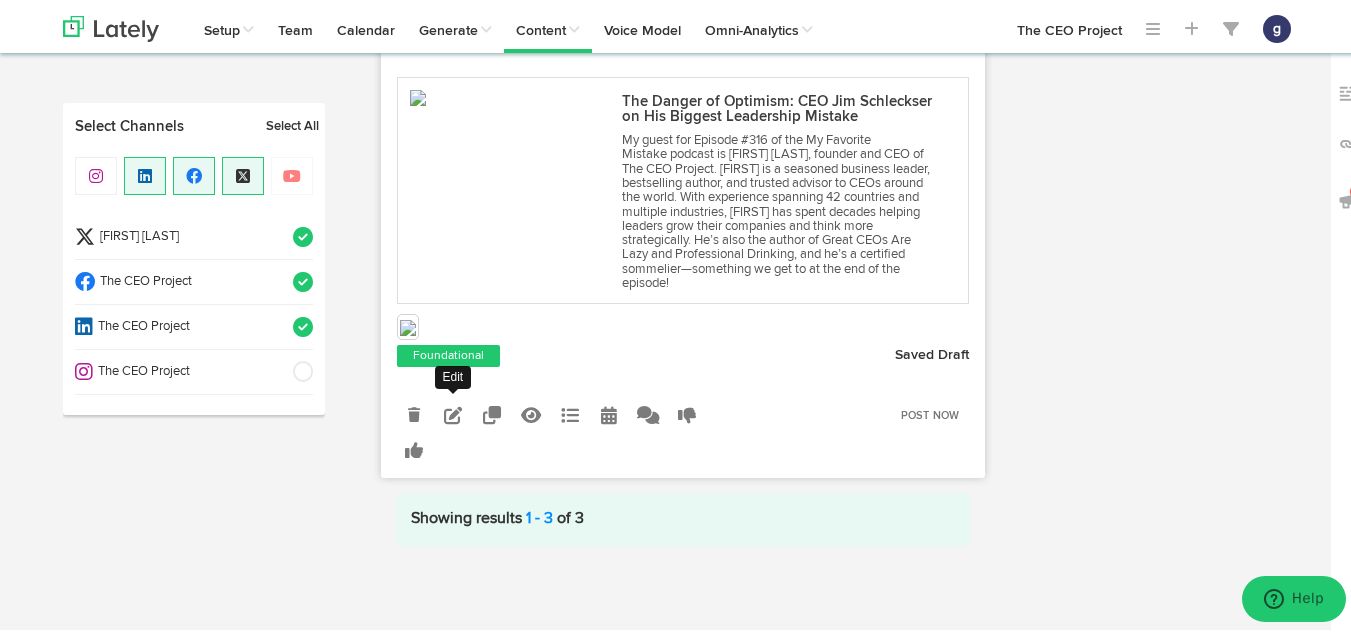 click at bounding box center (453, 412) 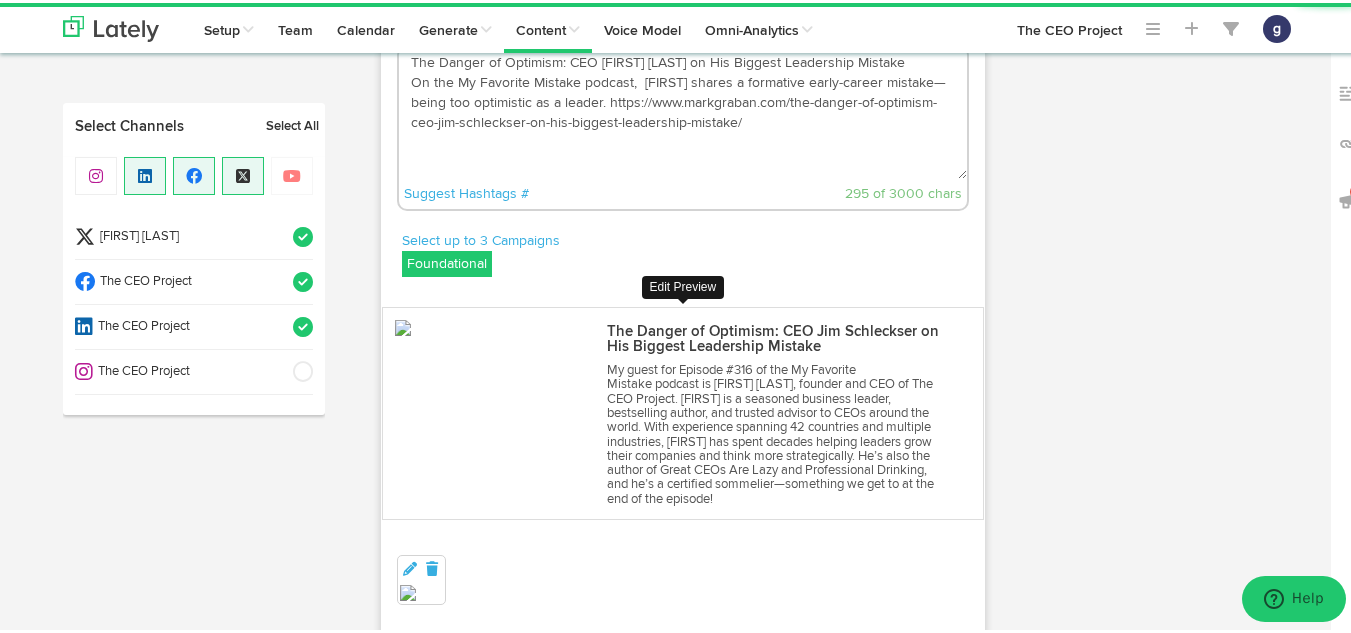scroll, scrollTop: 2023, scrollLeft: 0, axis: vertical 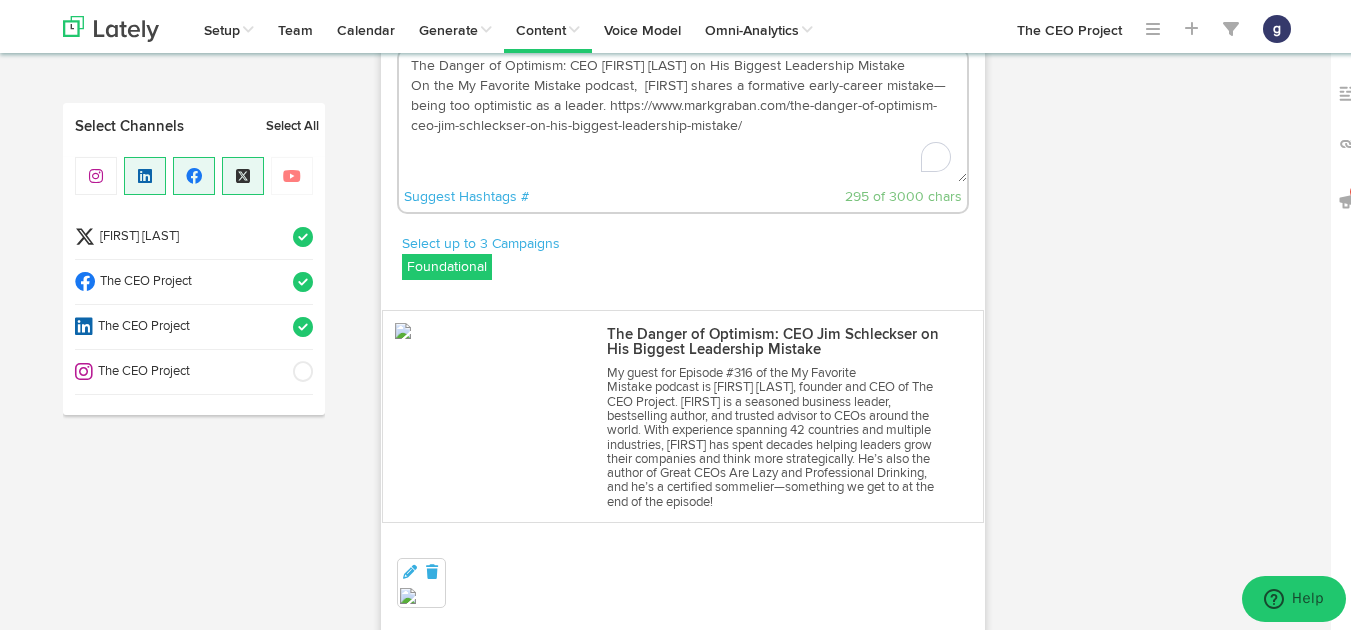 click on "The Danger of Optimism: CEO [FIRST] [LAST] on His Biggest Leadership Mistake
On the My Favorite Mistake podcast,  [FIRST] shares a formative early-career mistake—being too optimistic as a leader. https://www.markgraban.com/the-danger-of-optimism-ceo-jim-schleckser-on-his-biggest-leadership-mistake/" at bounding box center (683, 113) 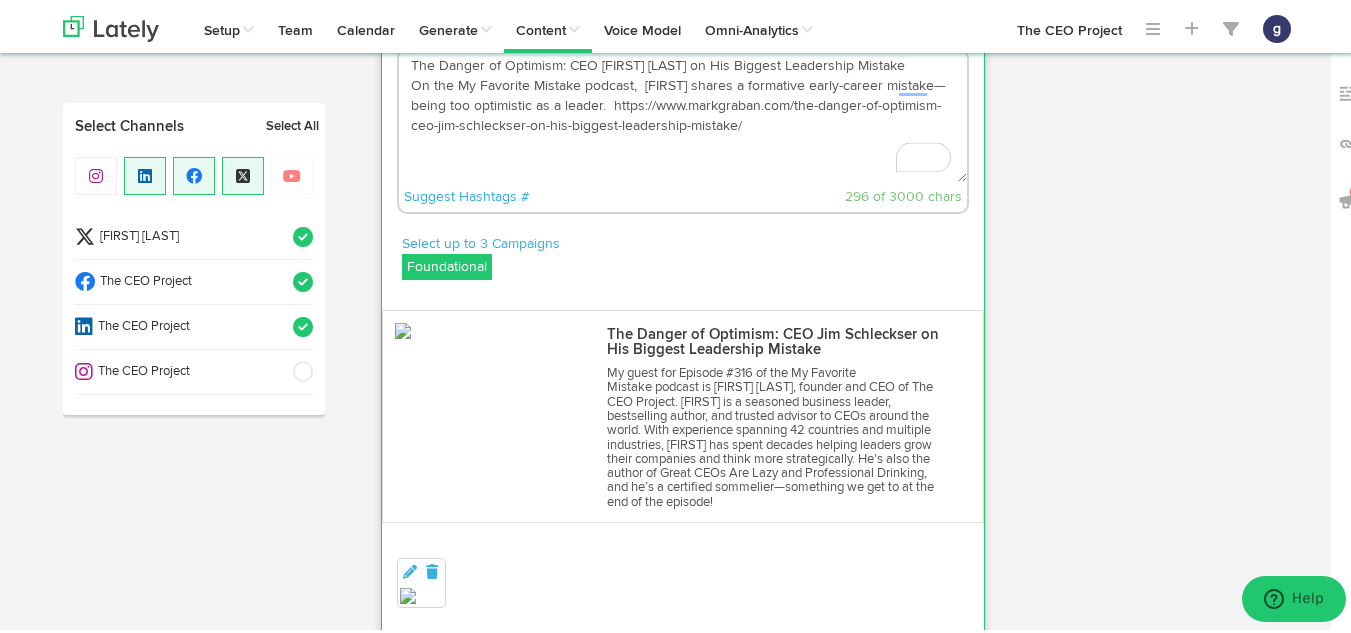 paste on "His enthusiasm led to overpromising revenue, under-delivering on results, and ultimately damaging his credibility to the point where he had to leave the organization. [FIRST] reflects on how he’s since learned to balance positivity with realism, buffer commitments, and truly listen to skeptics on his team. His story is a powerful reminder that leadership isn’t just about vision—it’s also about judgment, humility, and learning from painful experiences." 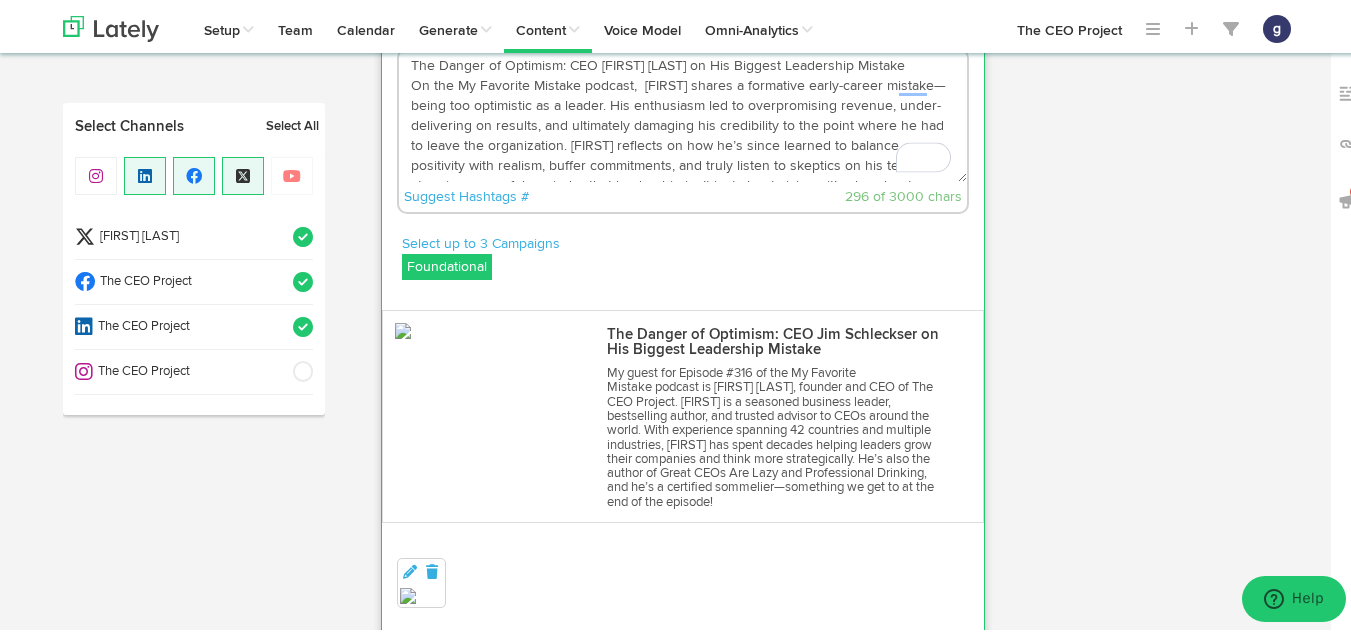 scroll, scrollTop: 33, scrollLeft: 0, axis: vertical 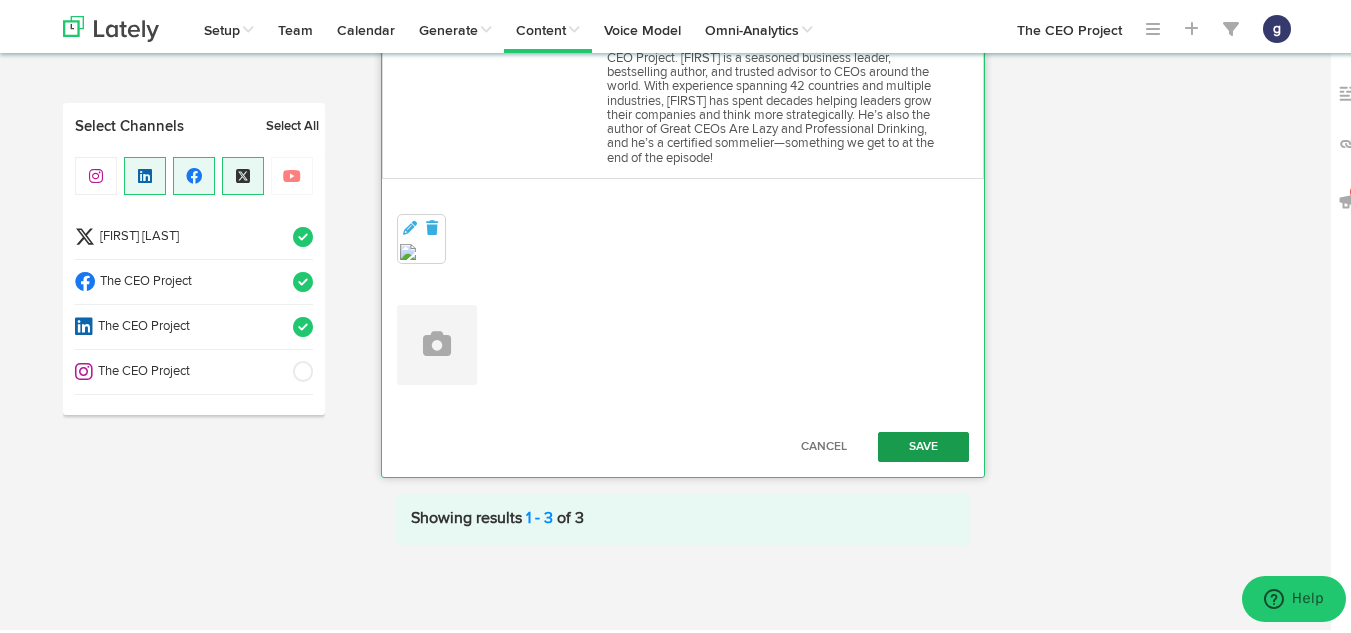 type on "The Danger of Optimism: CEO [FIRST] [LAST] on His Biggest Leadership Mistake
On the My Favorite Mistake podcast,  [FIRST] shares a formative early-career mistake—being too optimistic as a leader. His enthusiasm led to overpromising revenue, under-delivering on results, and ultimately damaging his credibility to the point where he had to leave the organization. [FIRST] reflects on how he’s since learned to balance positivity with realism, buffer commitments, and truly listen to skeptics on his team. His story is a powerful reminder that leadership isn’t just about vision—it’s also about judgment, humility, and learning from painful experiences. https://www.markgraban.com/the-danger-of-optimism-ceo-jim-schleckser-on-his-biggest-leadership-mistake/" 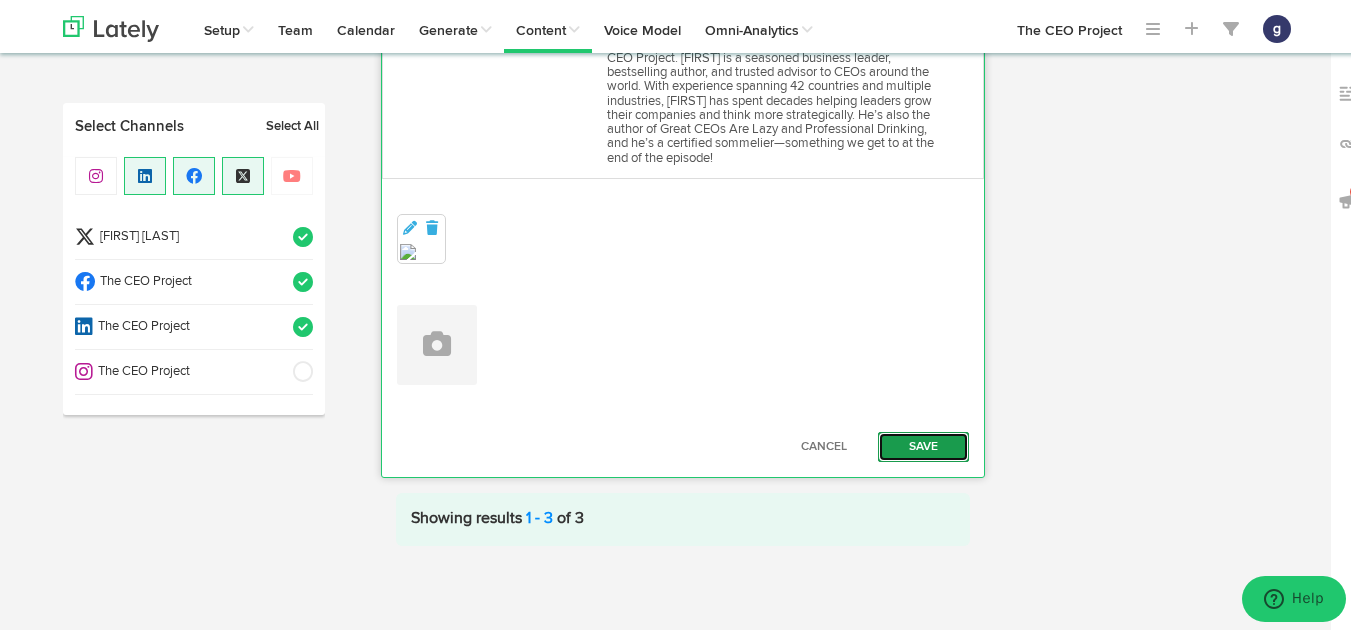 click on "Save" at bounding box center [924, 444] 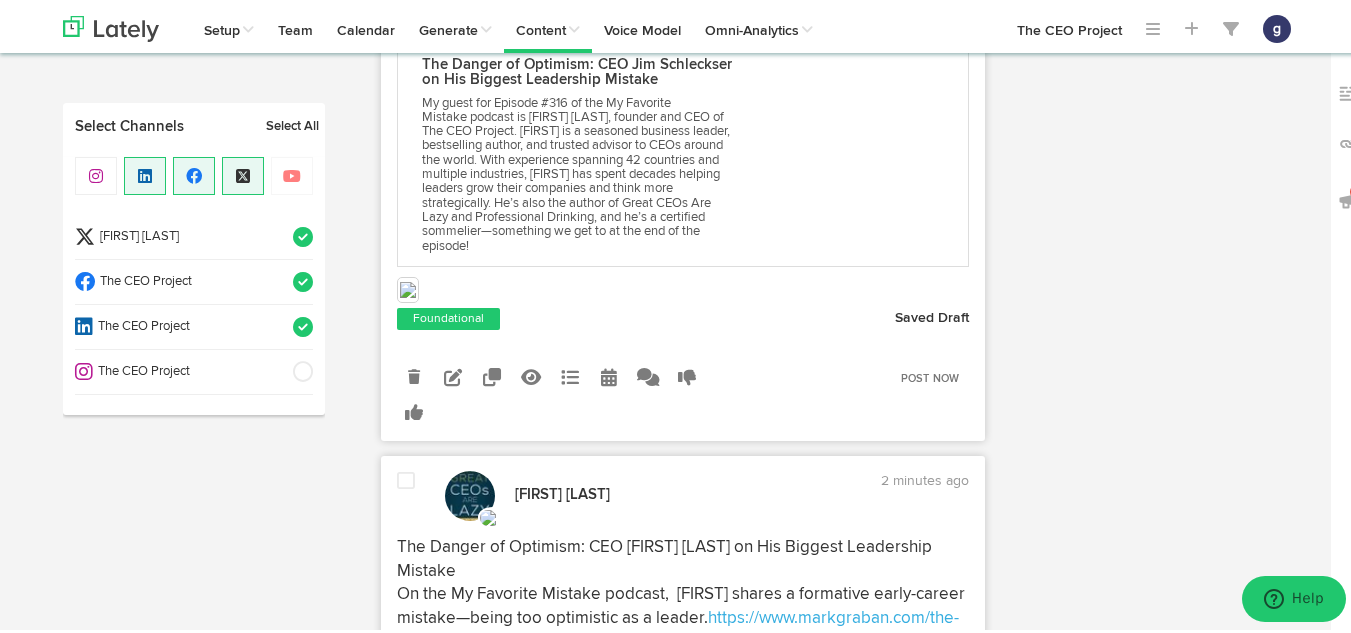 scroll, scrollTop: 921, scrollLeft: 0, axis: vertical 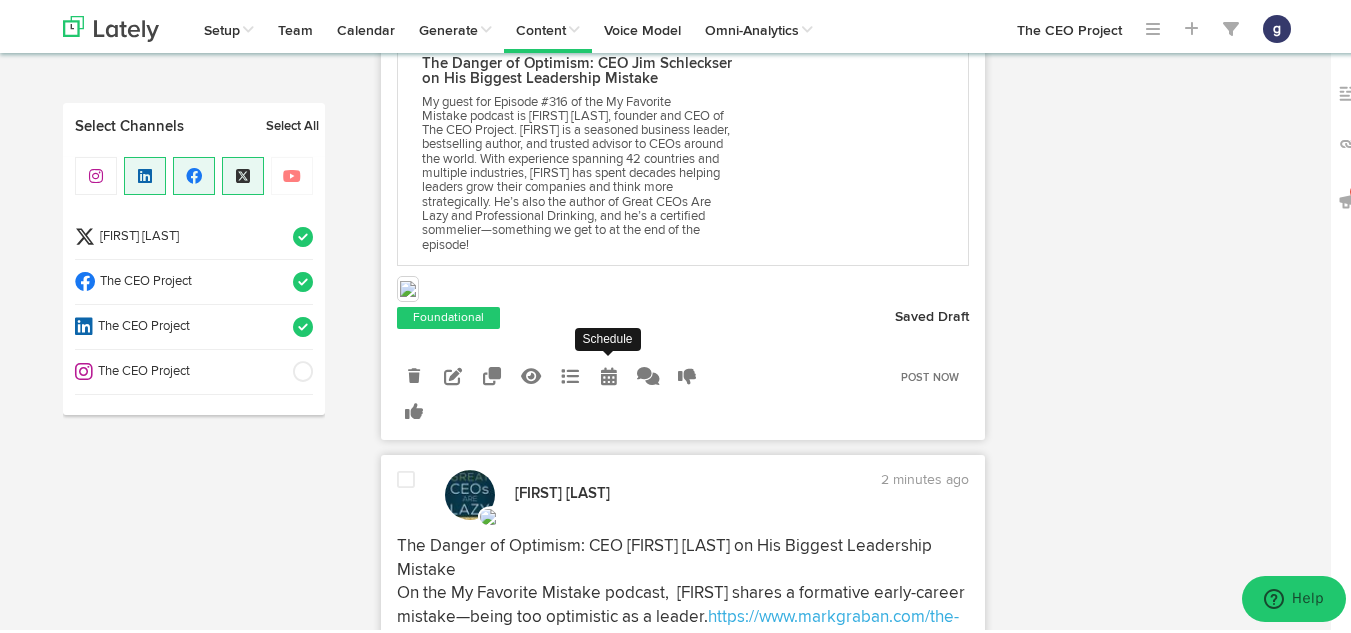 click at bounding box center (609, 373) 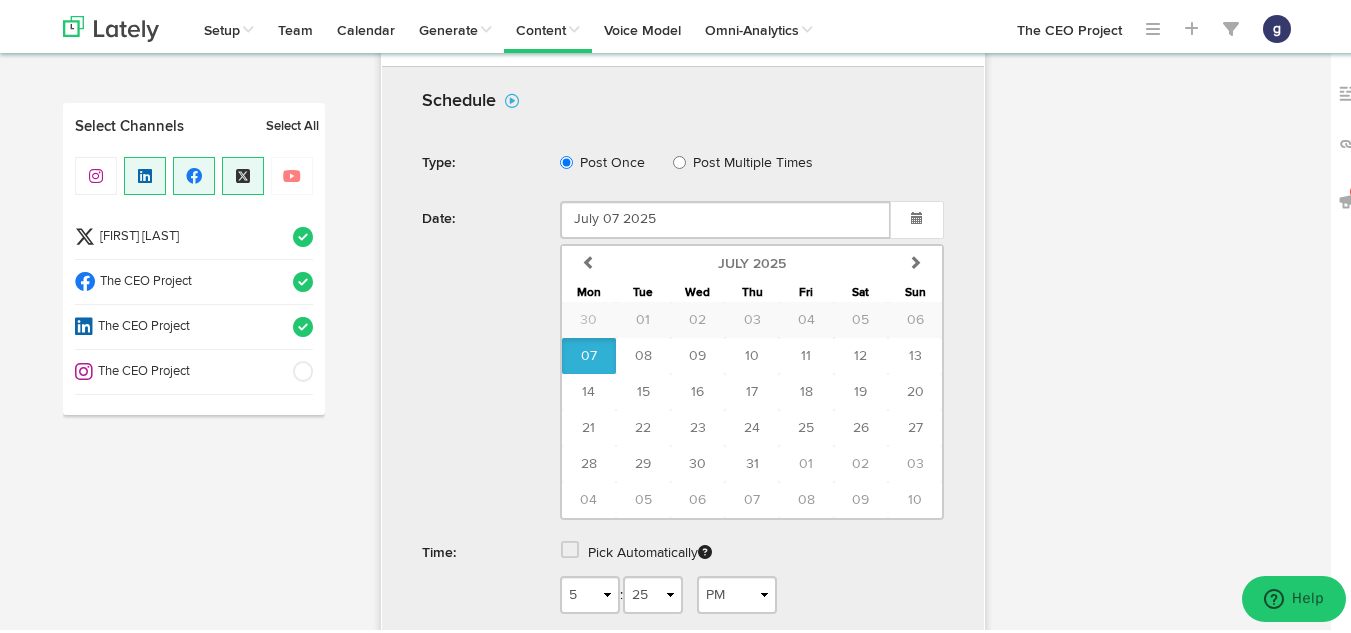 scroll, scrollTop: 1300, scrollLeft: 0, axis: vertical 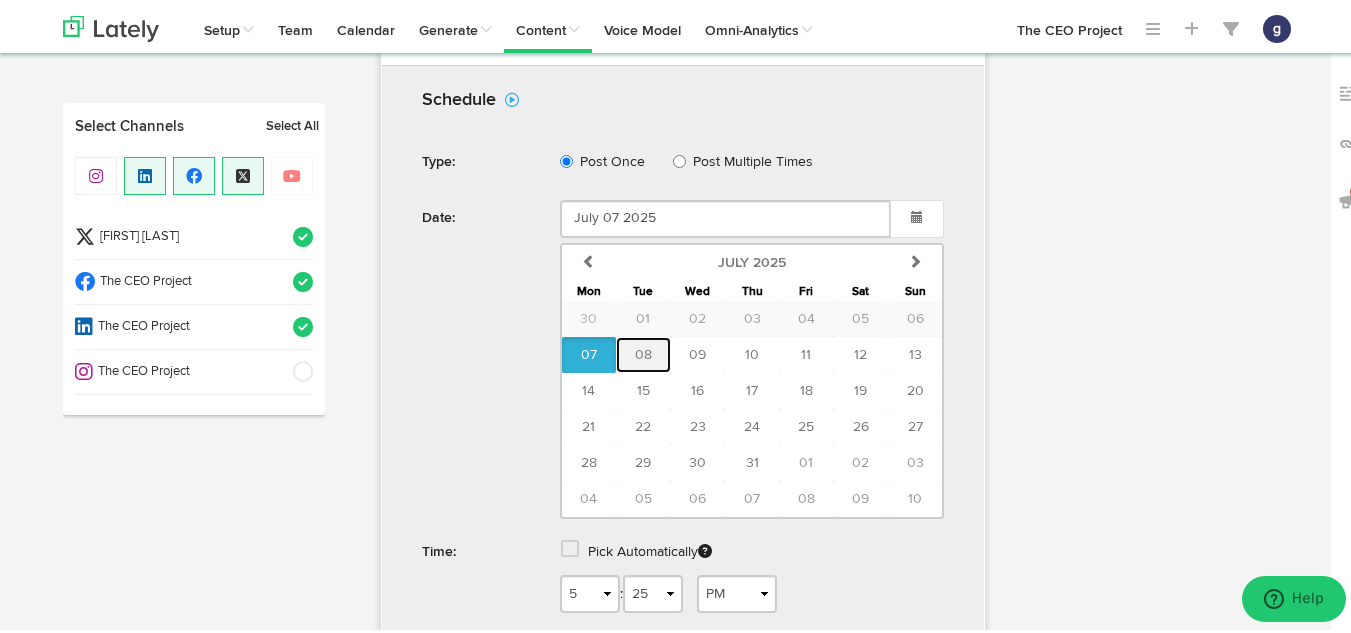 click on "08" at bounding box center (643, 352) 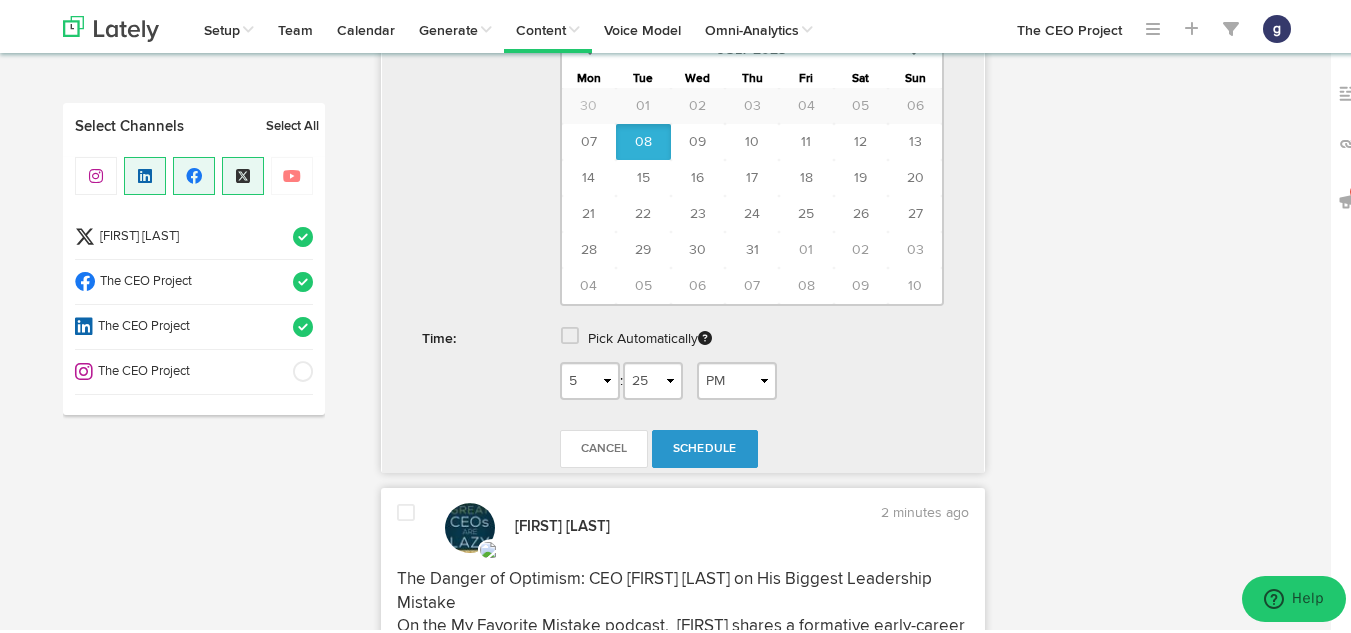 scroll, scrollTop: 1514, scrollLeft: 0, axis: vertical 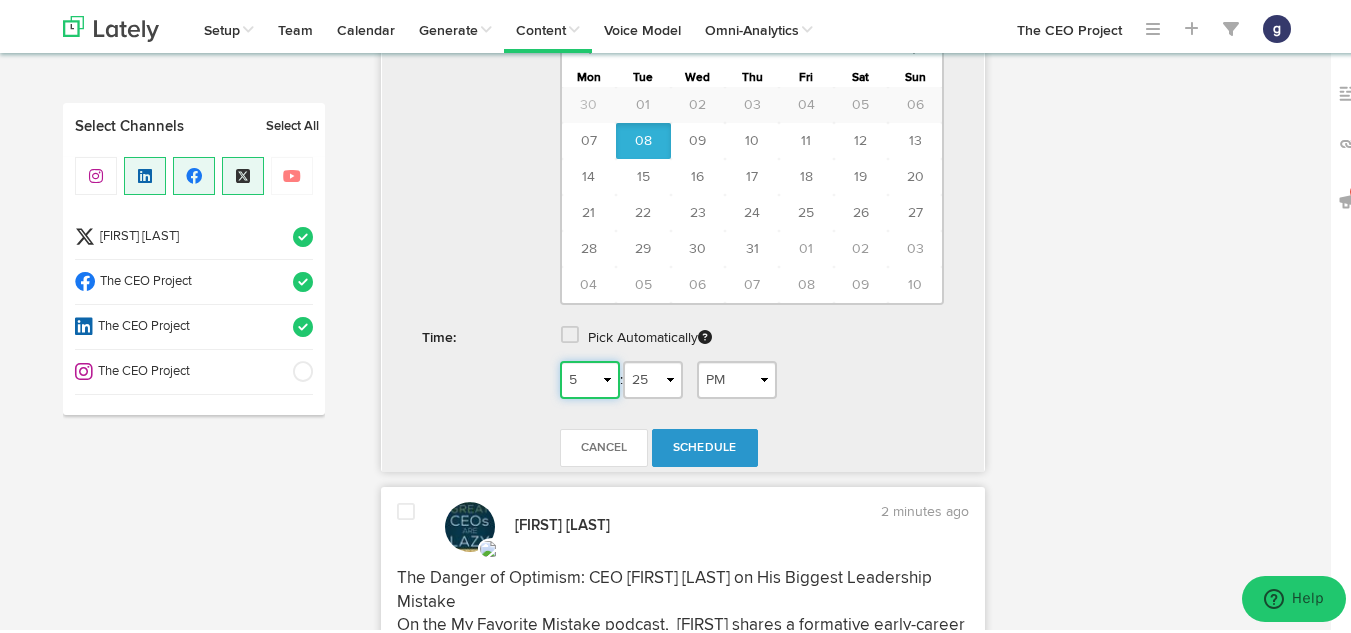 click on "1 2 3 4 5 6 7 8 9 10 11 12" at bounding box center [590, 377] 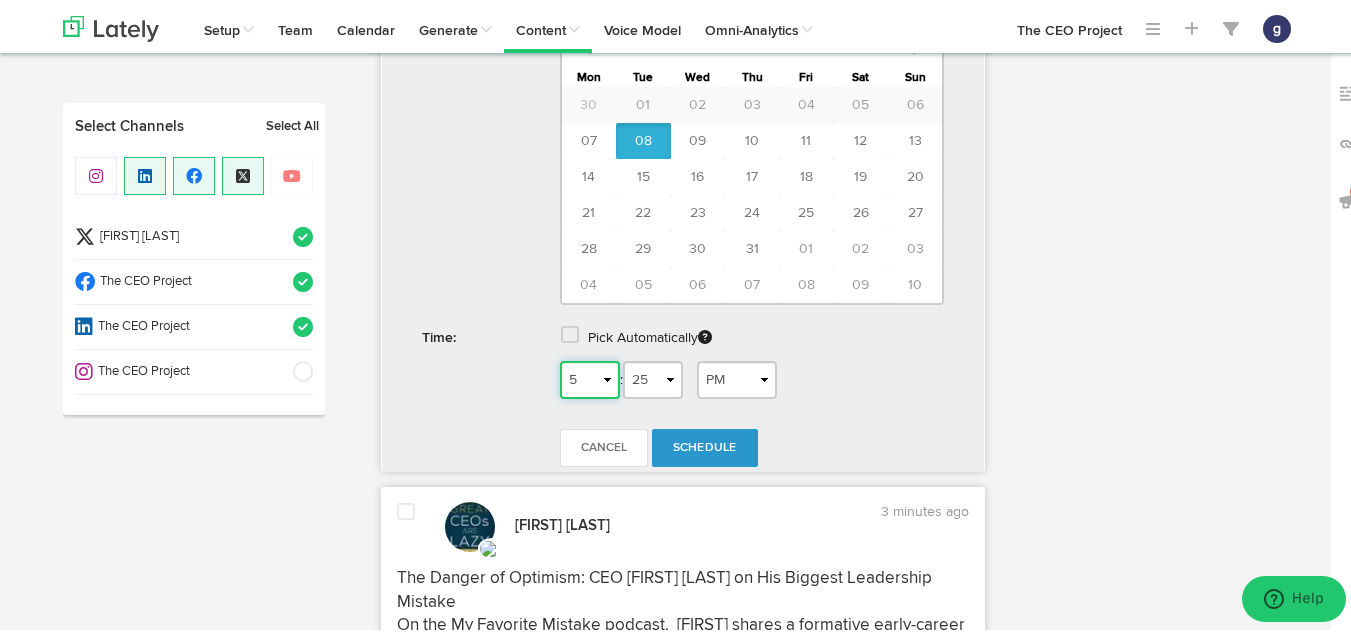 select on "9" 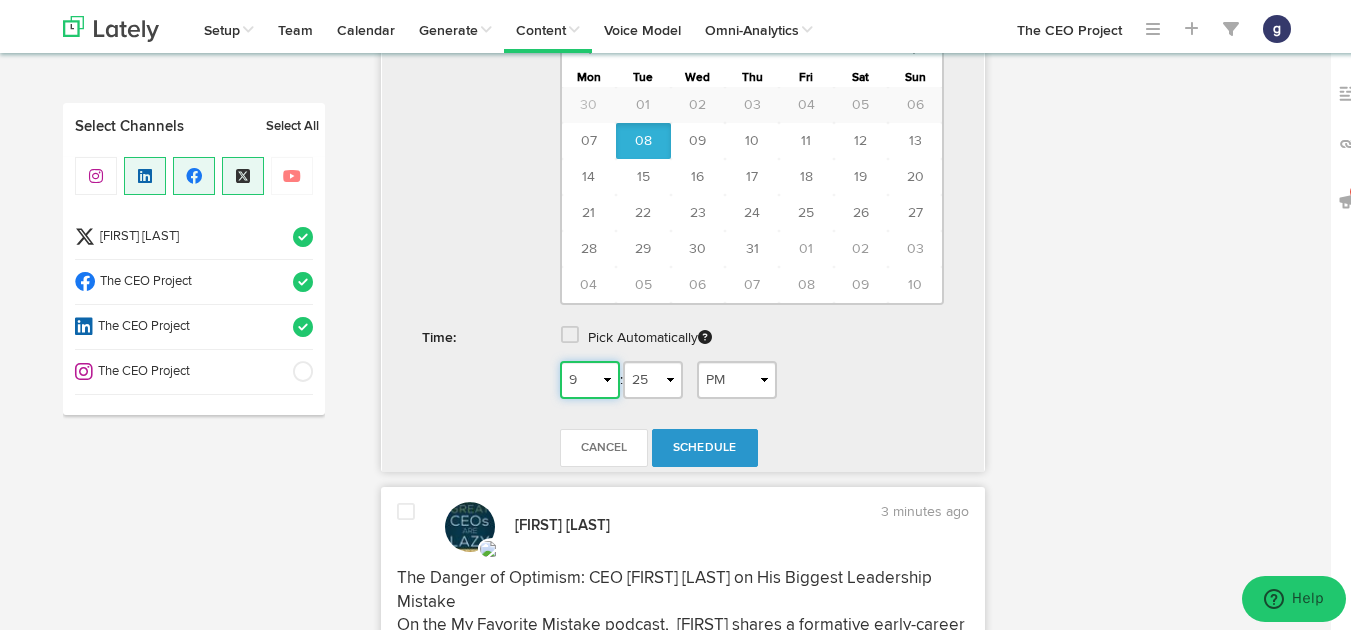 click on "1 2 3 4 5 6 7 8 9 10 11 12" at bounding box center (590, 377) 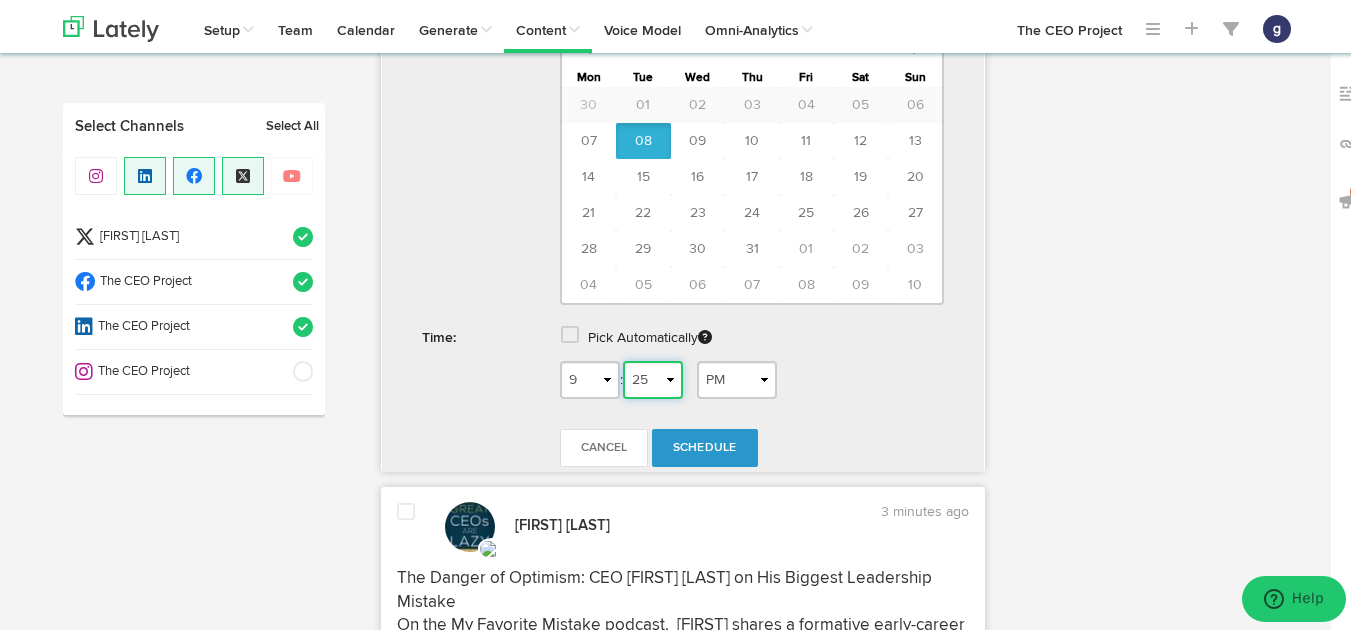click on "00 01 02 03 04 05 06 07 08 09 10 11 12 13 14 15 16 17 18 19 20 21 22 23 24 25 26 27 28 29 30 31 32 33 34 35 36 37 38 39 40 41 42 43 44 45 46 47 48 49 50 51 52 53 54 55 56 57 58 59" at bounding box center [653, 377] 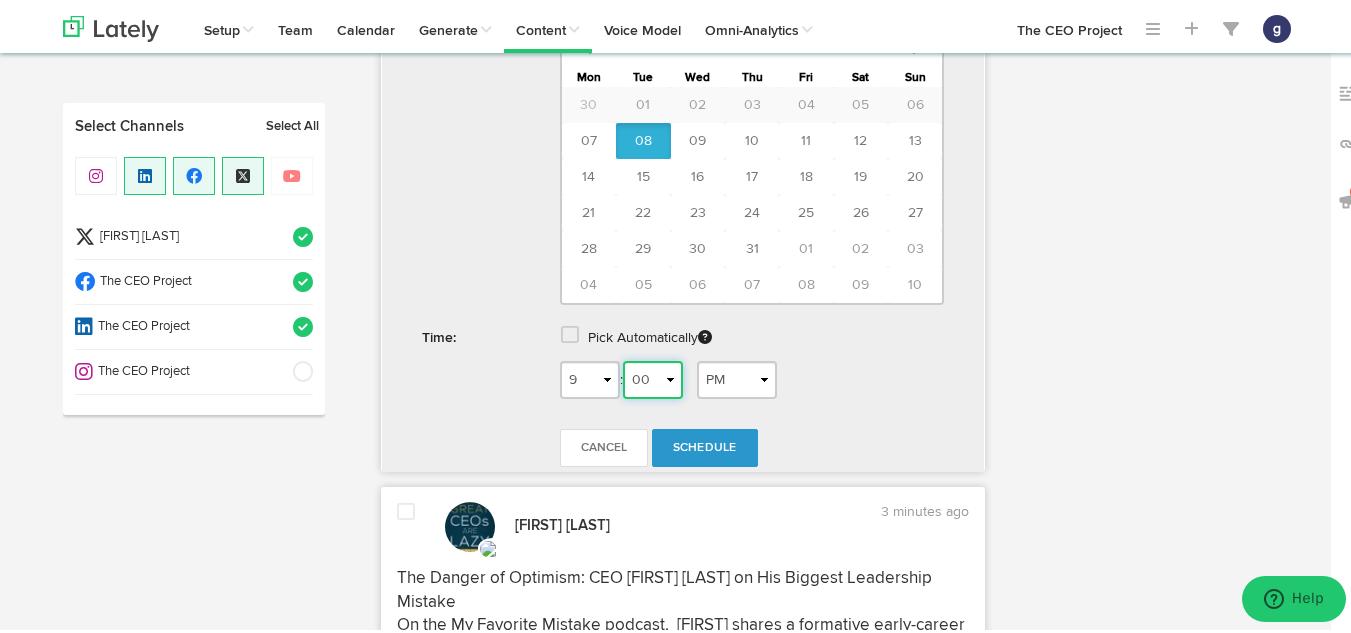 click on "00 01 02 03 04 05 06 07 08 09 10 11 12 13 14 15 16 17 18 19 20 21 22 23 24 25 26 27 28 29 30 31 32 33 34 35 36 37 38 39 40 41 42 43 44 45 46 47 48 49 50 51 52 53 54 55 56 57 58 59" at bounding box center (653, 377) 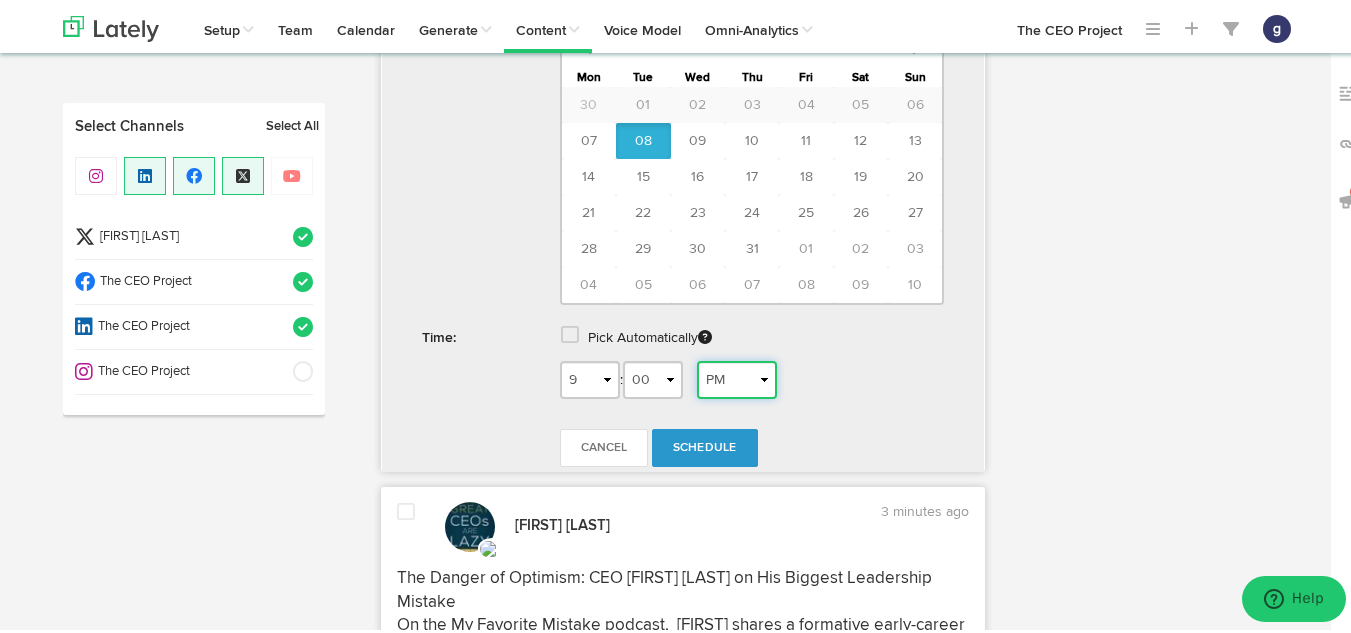 click on "AM PM" at bounding box center (737, 377) 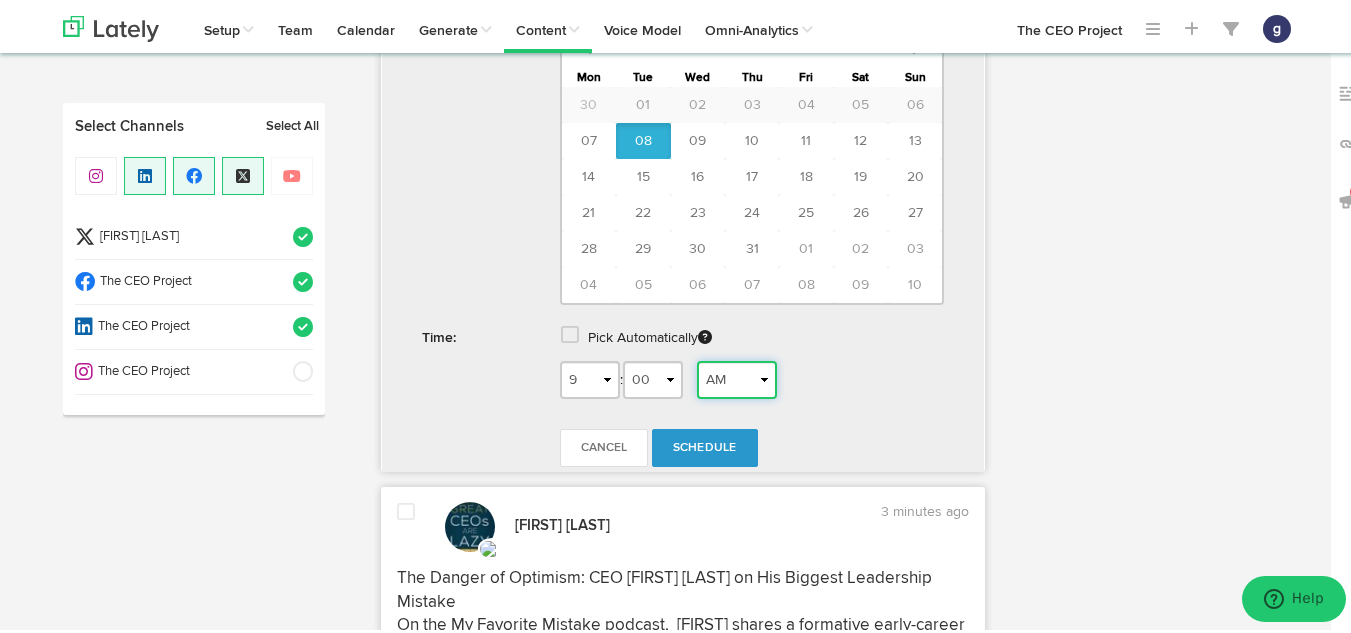 click on "AM PM" at bounding box center [737, 377] 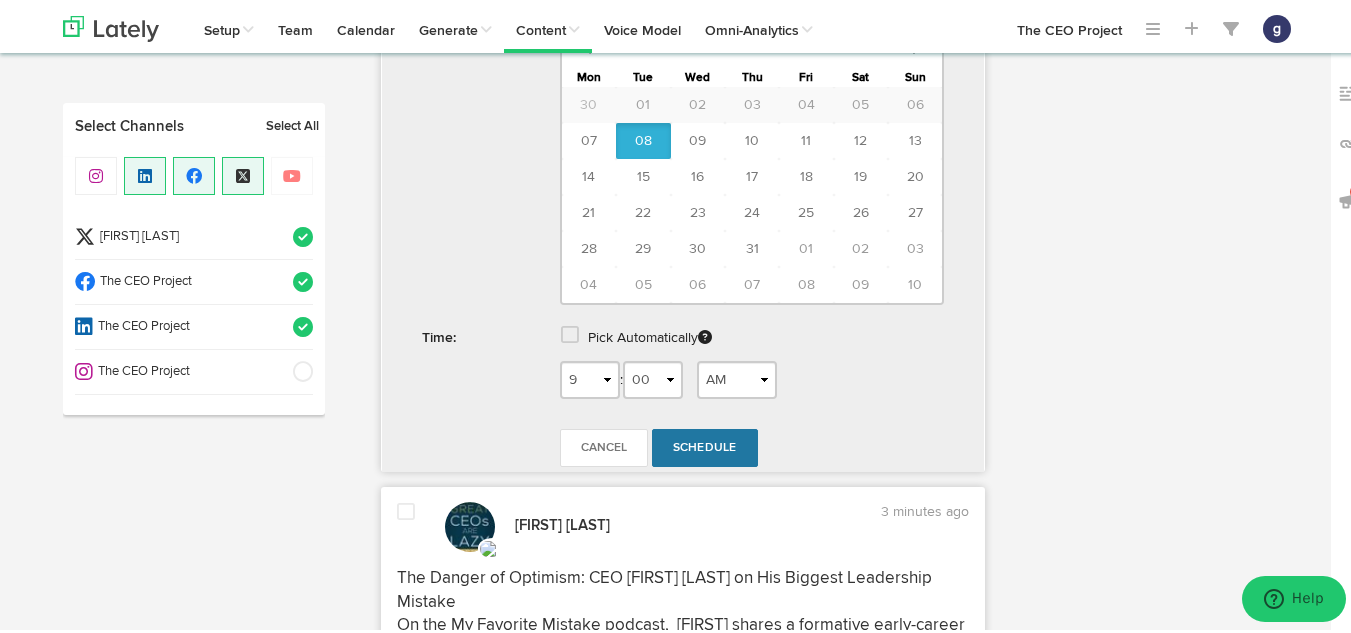 click on "Schedule" at bounding box center [705, 445] 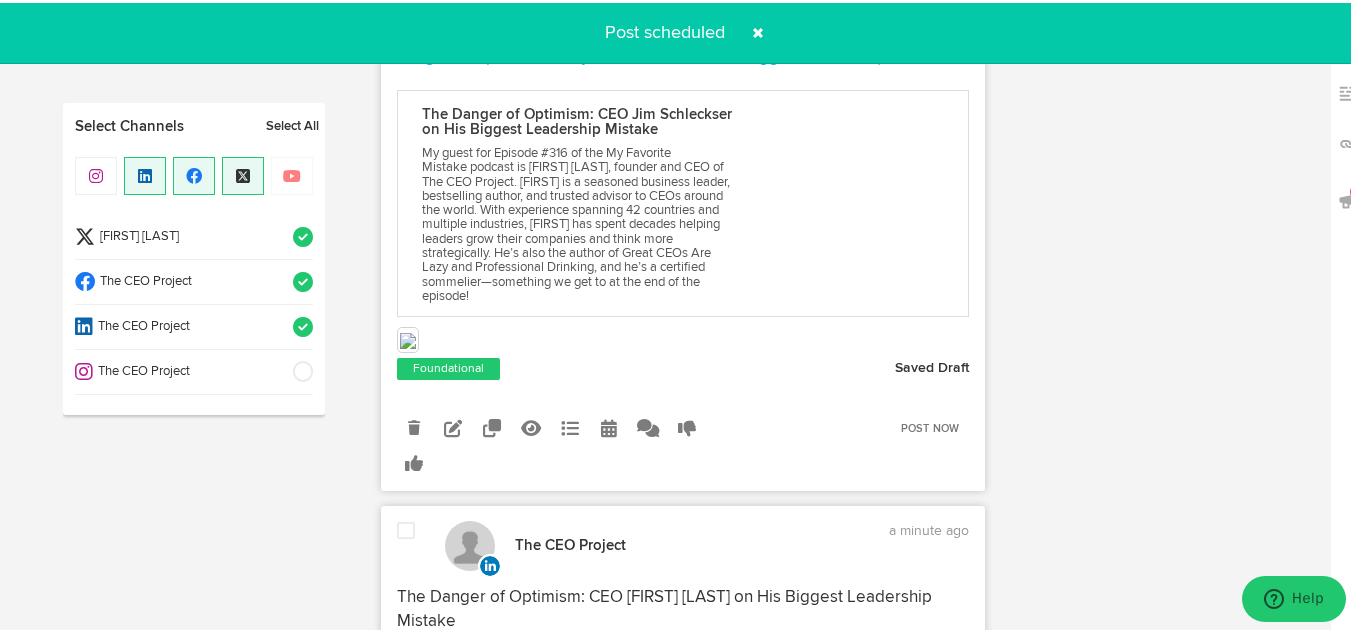 scroll, scrollTop: 704, scrollLeft: 0, axis: vertical 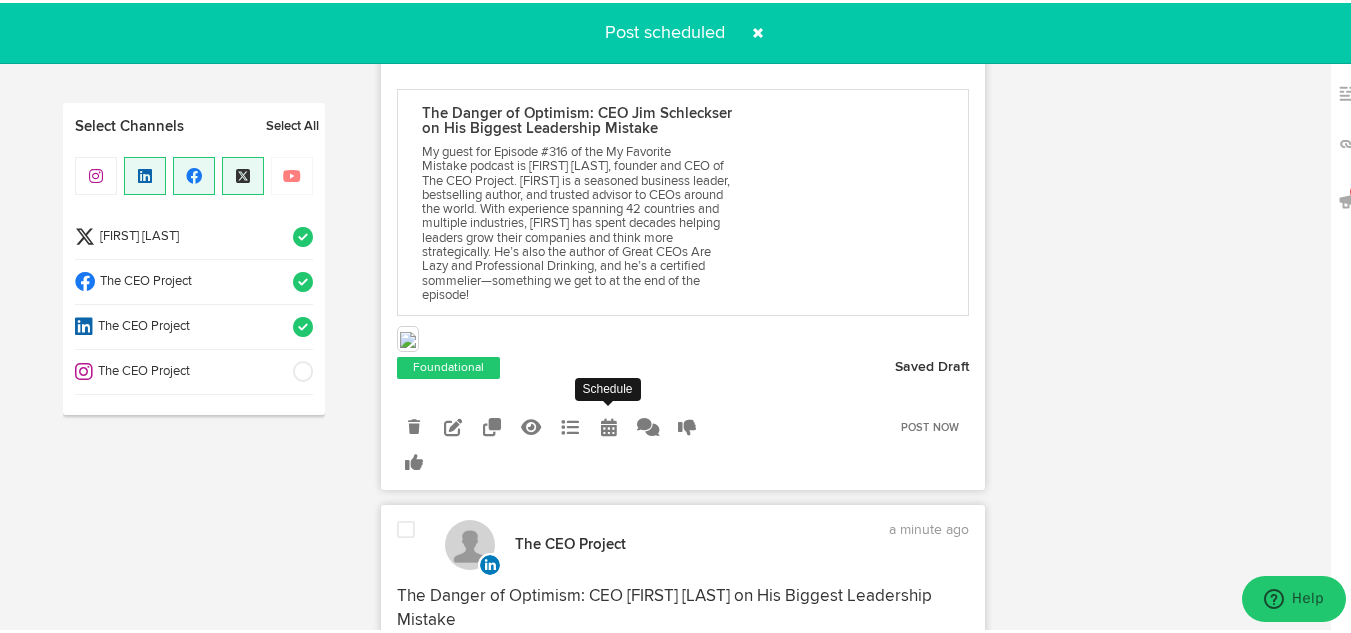 click at bounding box center (609, 424) 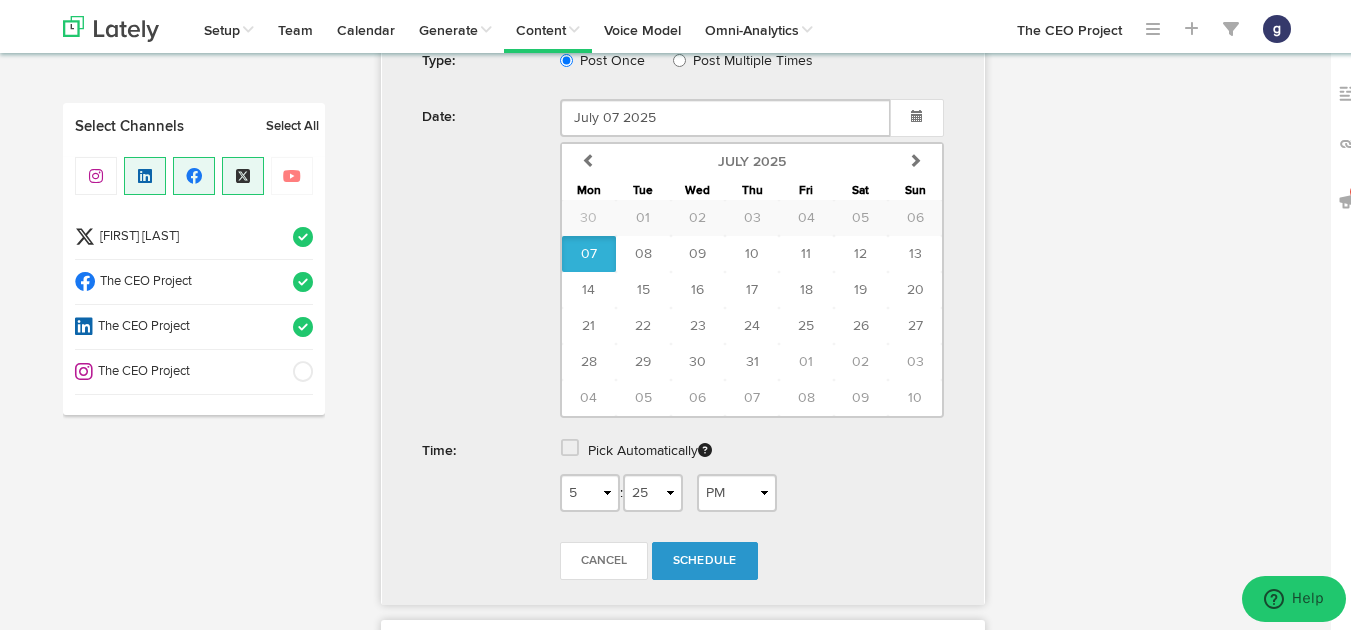 scroll, scrollTop: 1235, scrollLeft: 0, axis: vertical 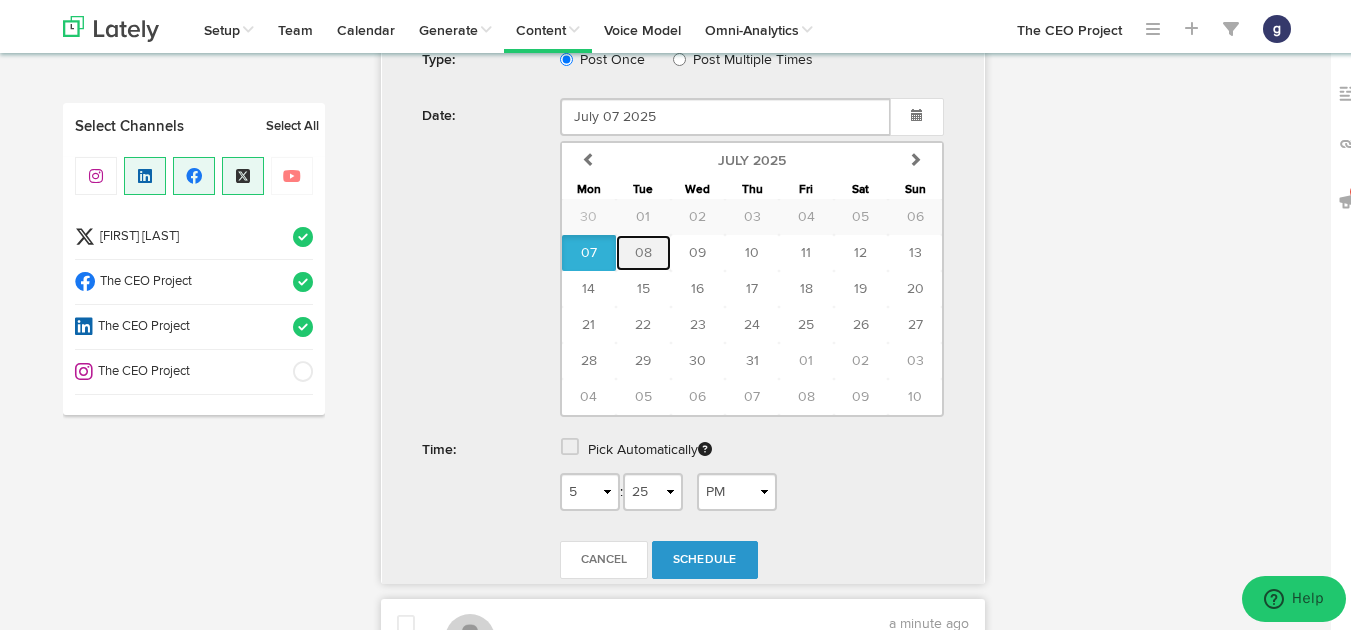 click on "08" at bounding box center (643, 250) 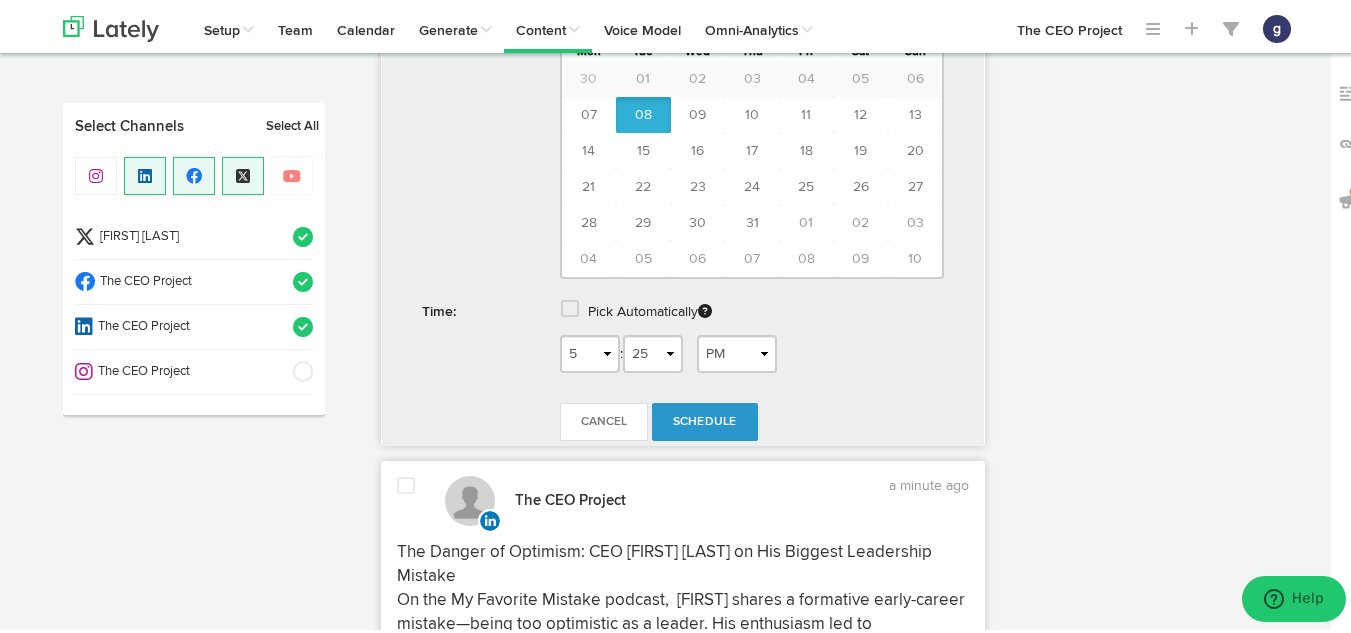 scroll, scrollTop: 1374, scrollLeft: 0, axis: vertical 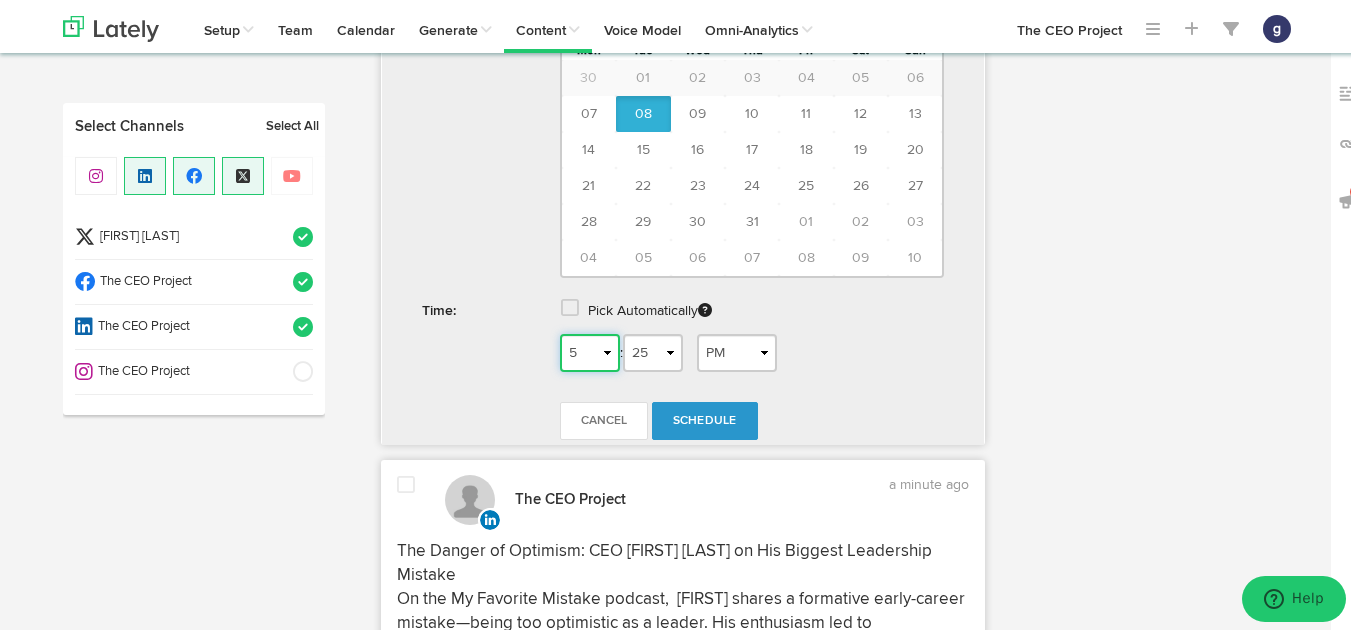 click on "1 2 3 4 5 6 7 8 9 10 11 12" at bounding box center [590, 350] 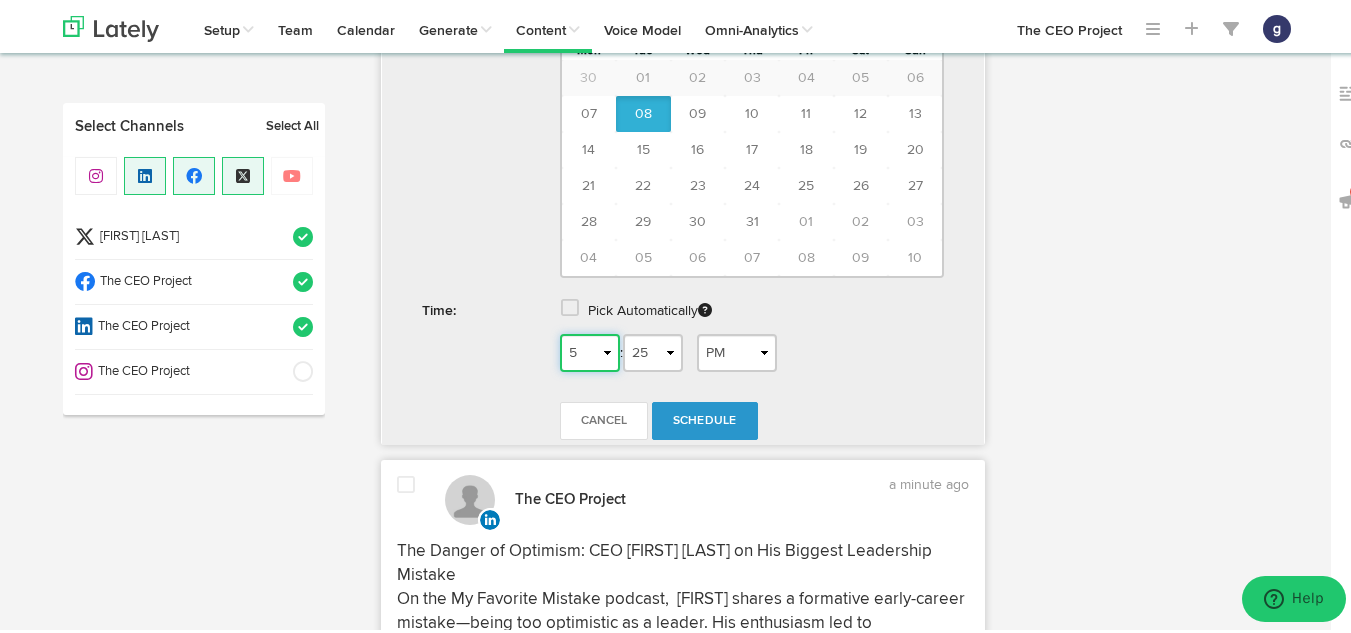 select on "9" 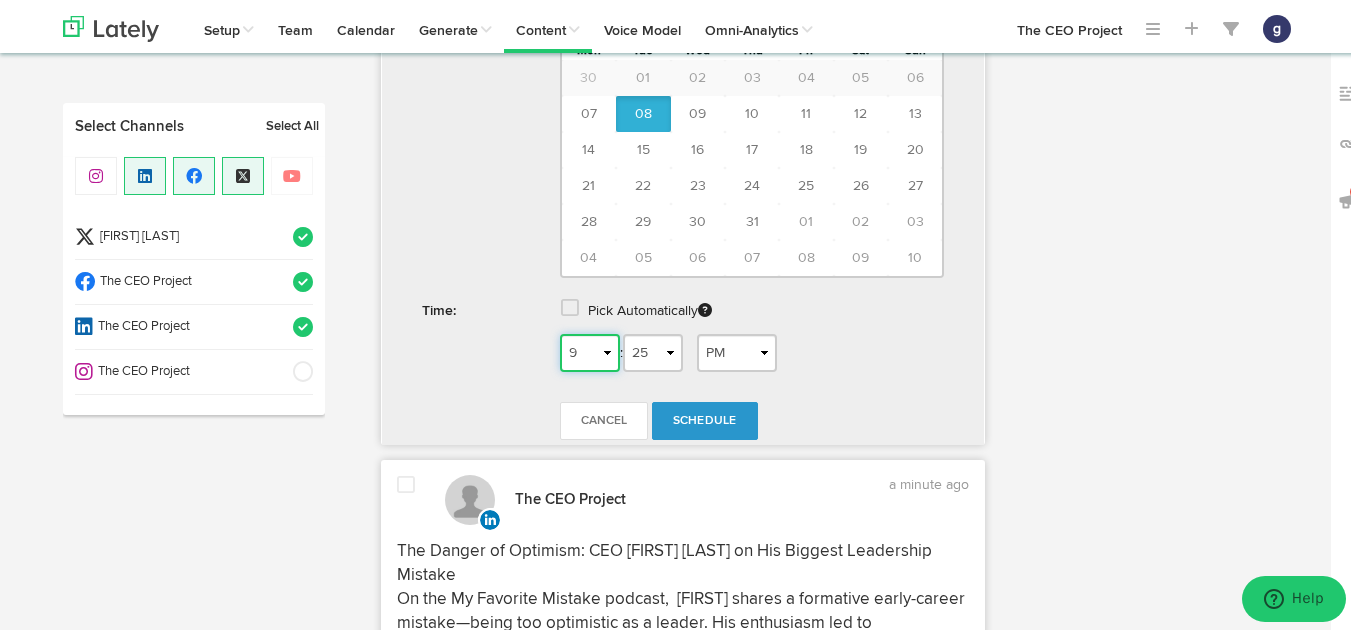 click on "1 2 3 4 5 6 7 8 9 10 11 12" at bounding box center [590, 350] 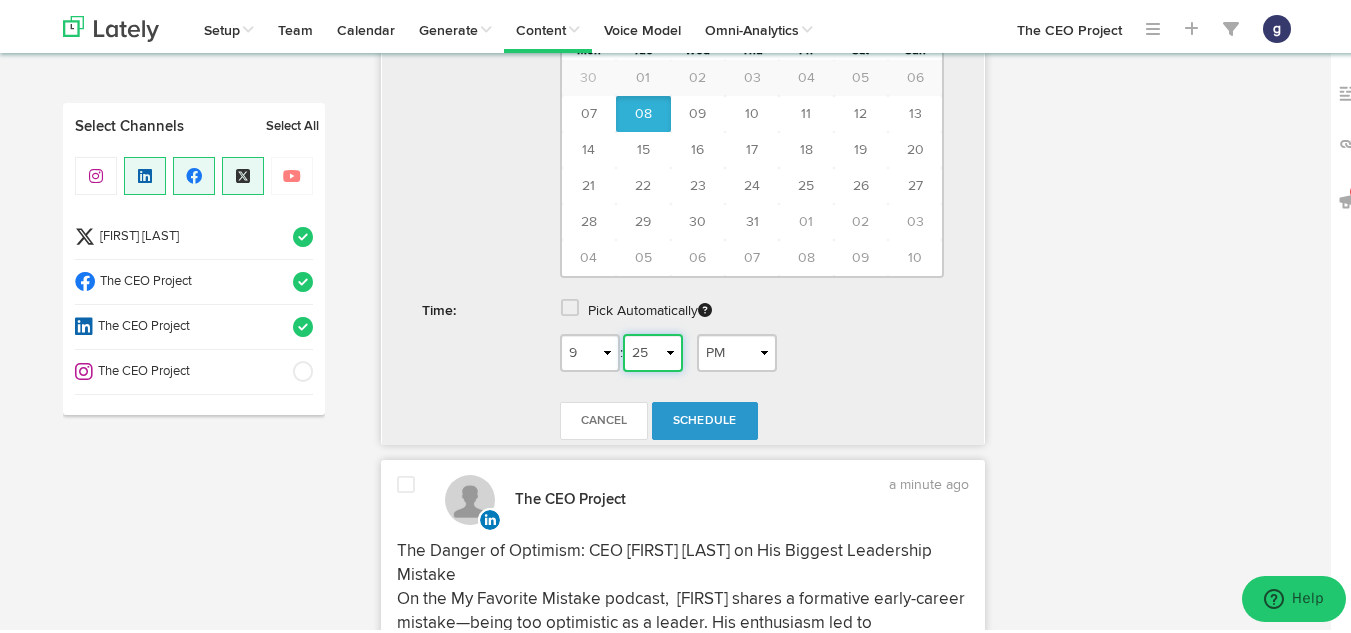 click on "00 01 02 03 04 05 06 07 08 09 10 11 12 13 14 15 16 17 18 19 20 21 22 23 24 25 26 27 28 29 30 31 32 33 34 35 36 37 38 39 40 41 42 43 44 45 46 47 48 49 50 51 52 53 54 55 56 57 58 59" at bounding box center (653, 350) 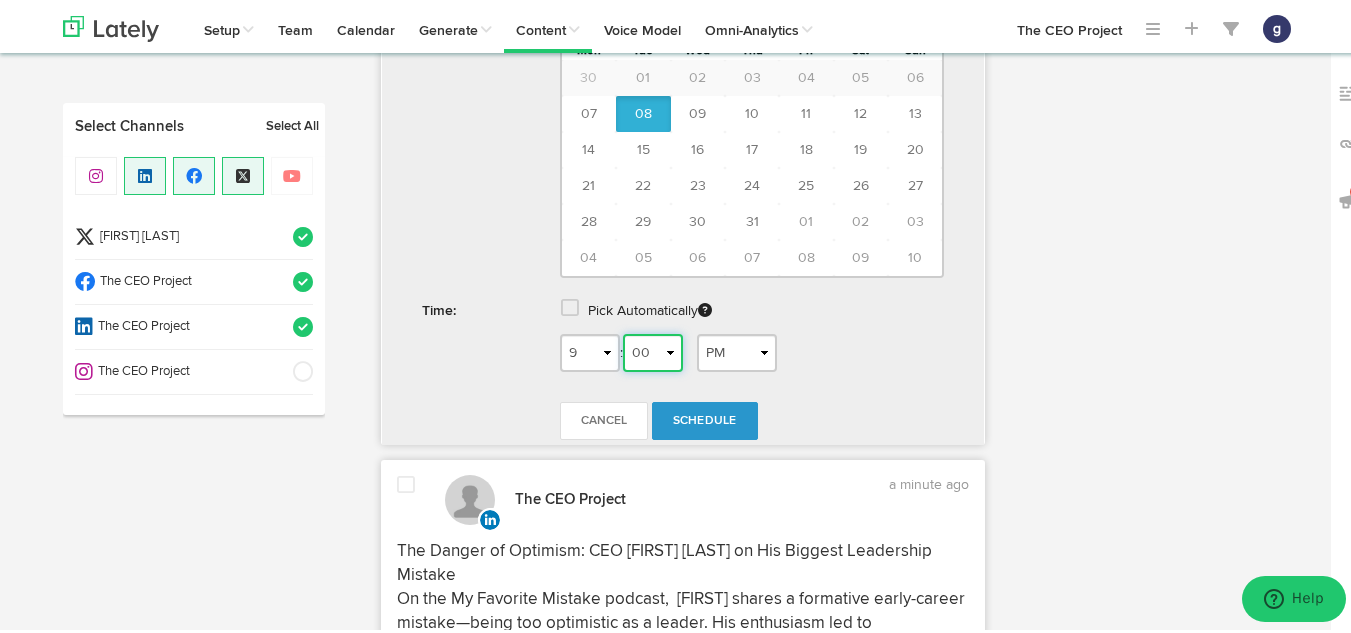 click on "00 01 02 03 04 05 06 07 08 09 10 11 12 13 14 15 16 17 18 19 20 21 22 23 24 25 26 27 28 29 30 31 32 33 34 35 36 37 38 39 40 41 42 43 44 45 46 47 48 49 50 51 52 53 54 55 56 57 58 59" at bounding box center (653, 350) 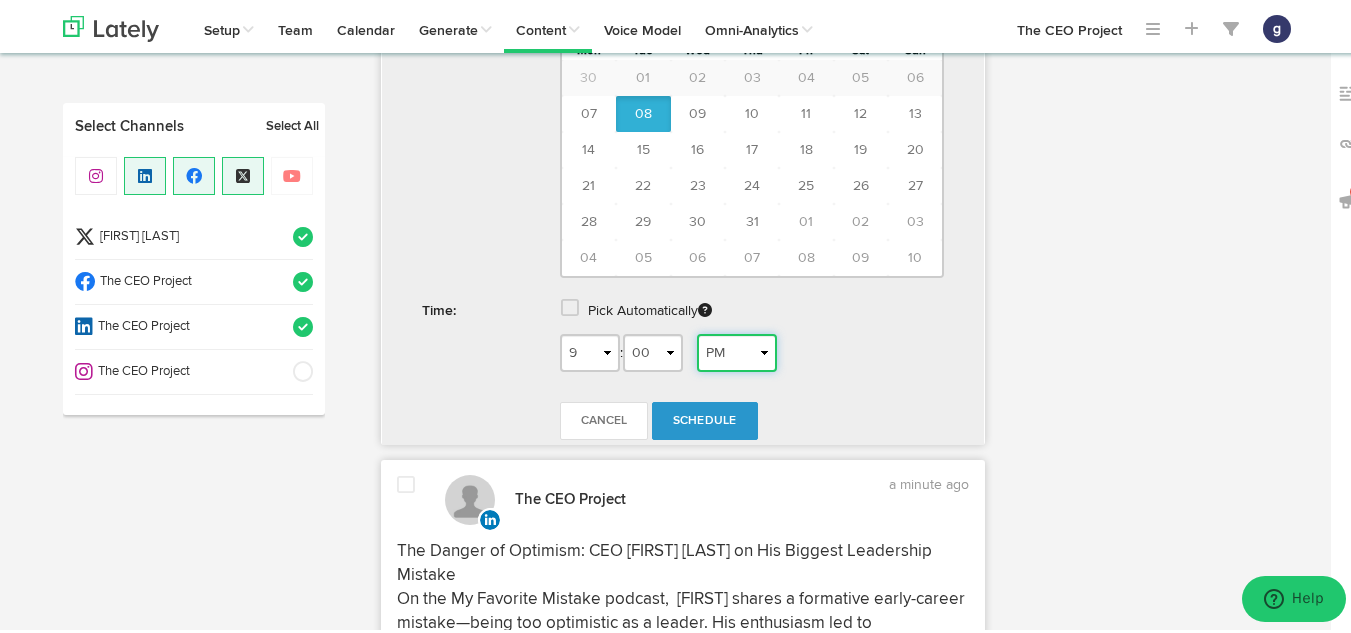 click on "AM PM" at bounding box center (737, 350) 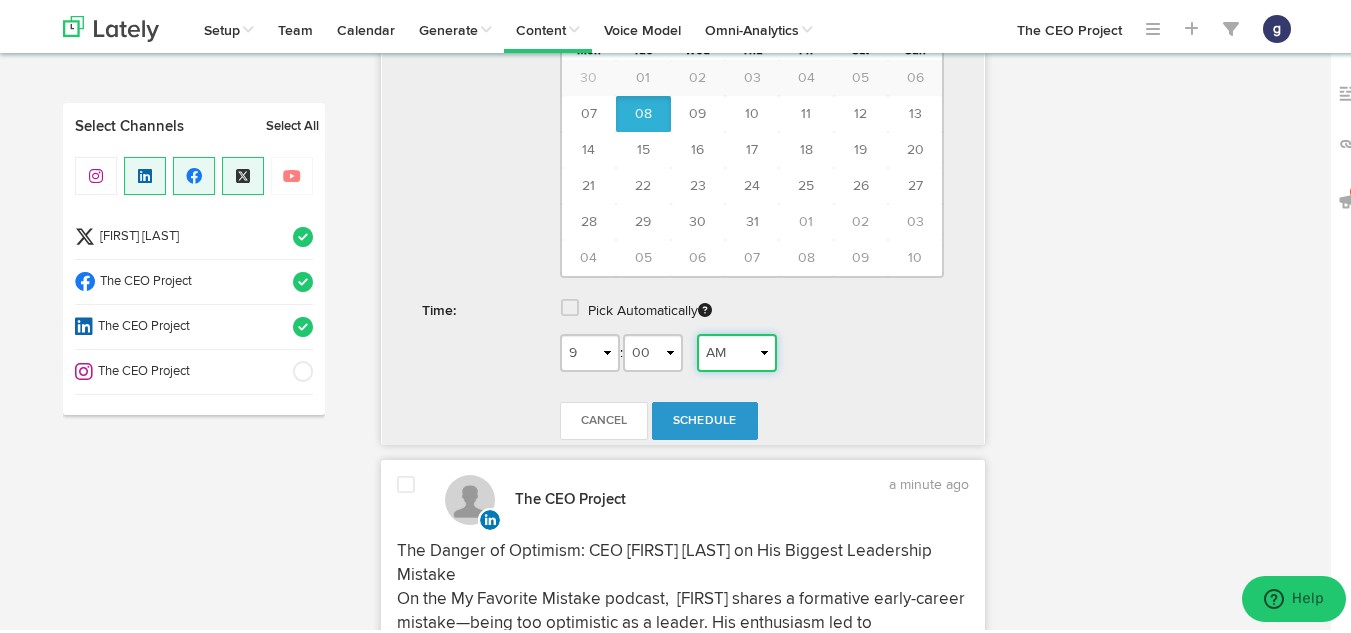 click on "AM PM" at bounding box center [737, 350] 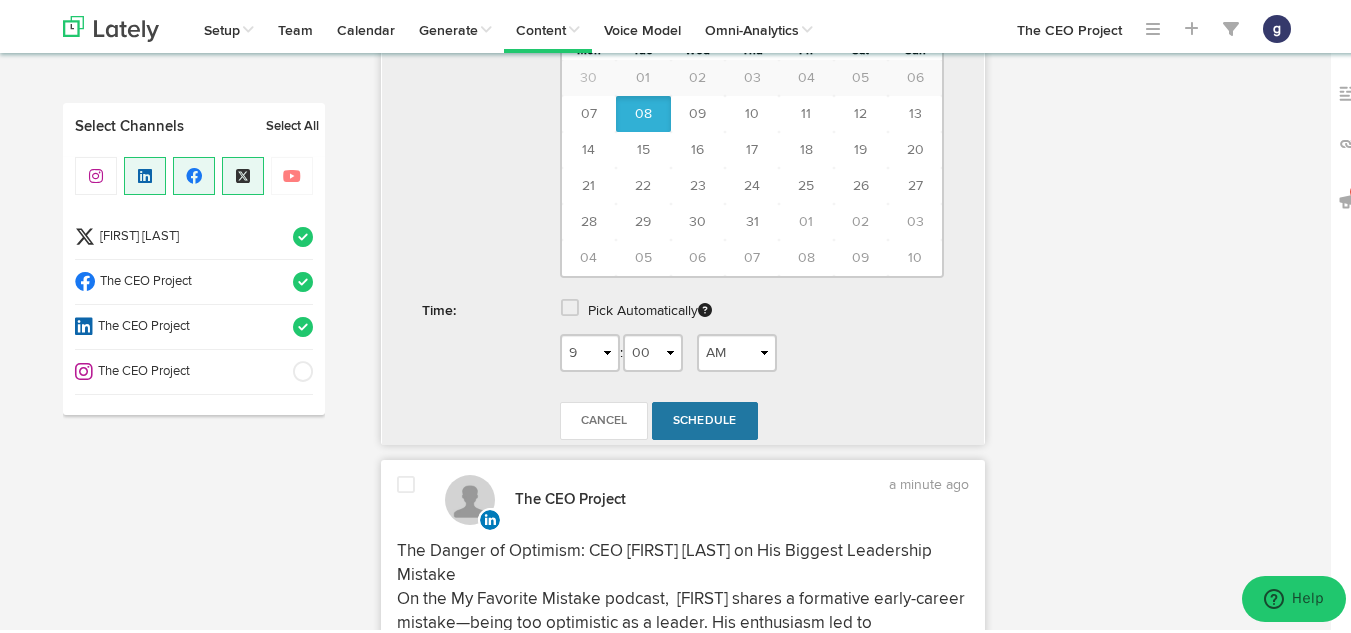 click on "Schedule" at bounding box center (705, 418) 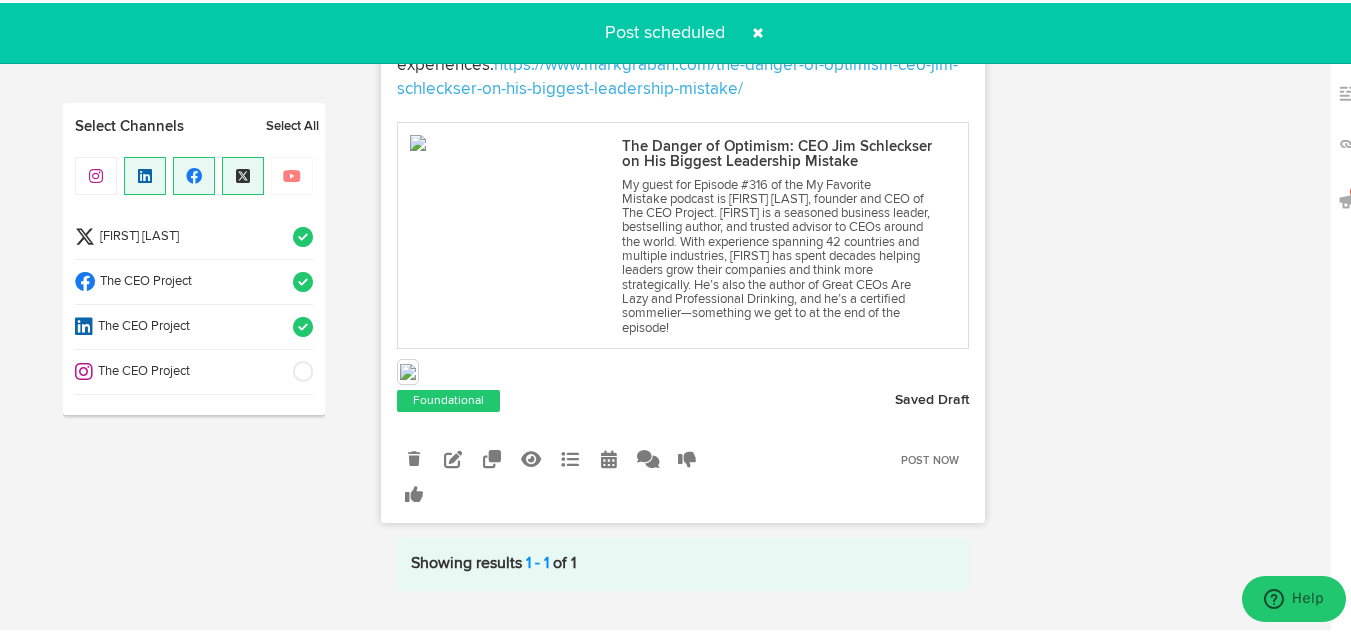 scroll, scrollTop: 952, scrollLeft: 0, axis: vertical 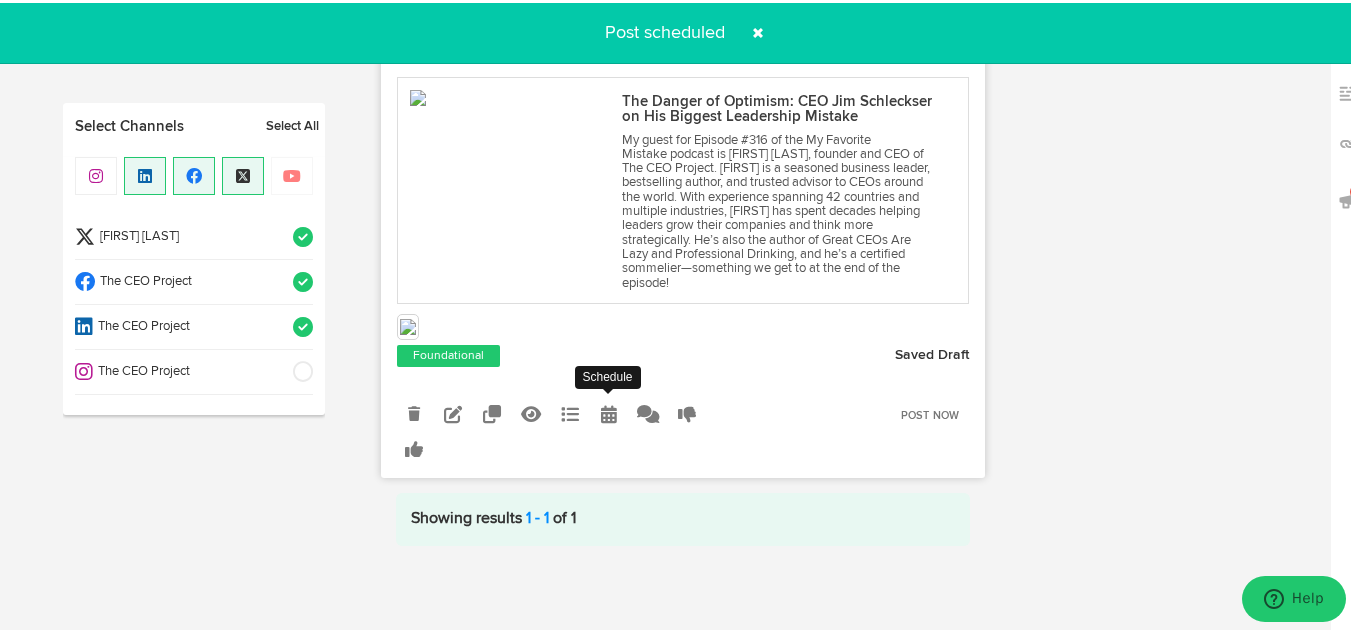 click at bounding box center [609, 411] 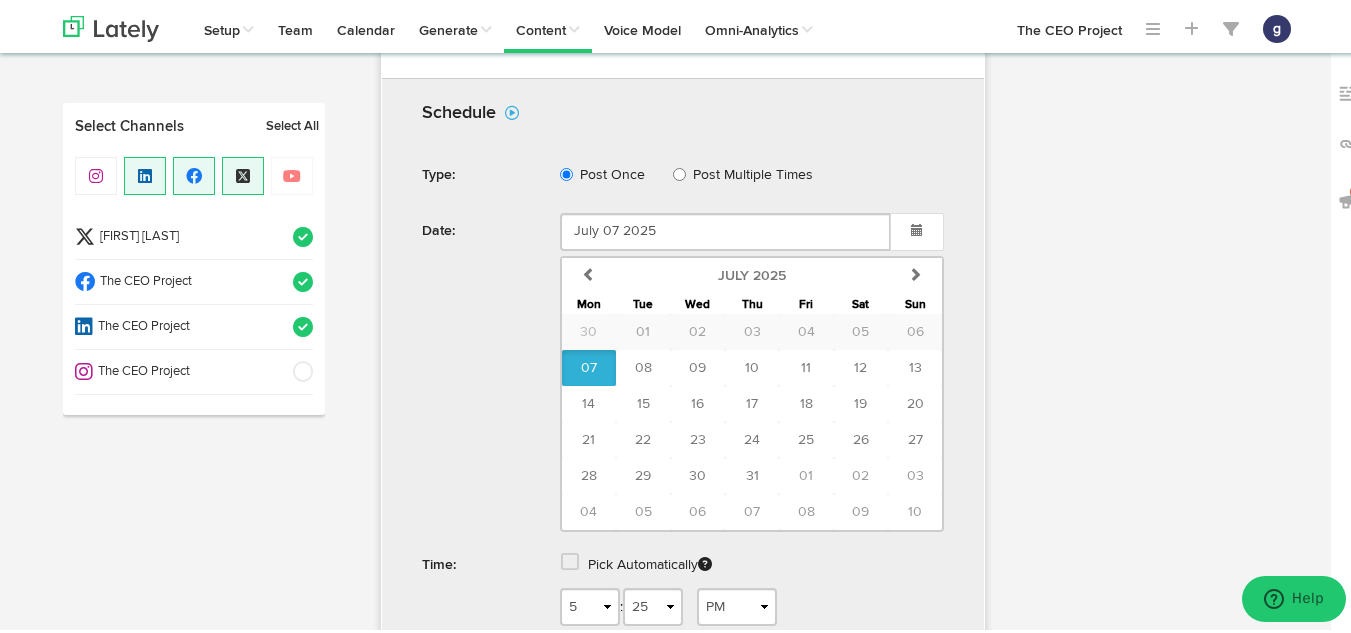 scroll, scrollTop: 1288, scrollLeft: 0, axis: vertical 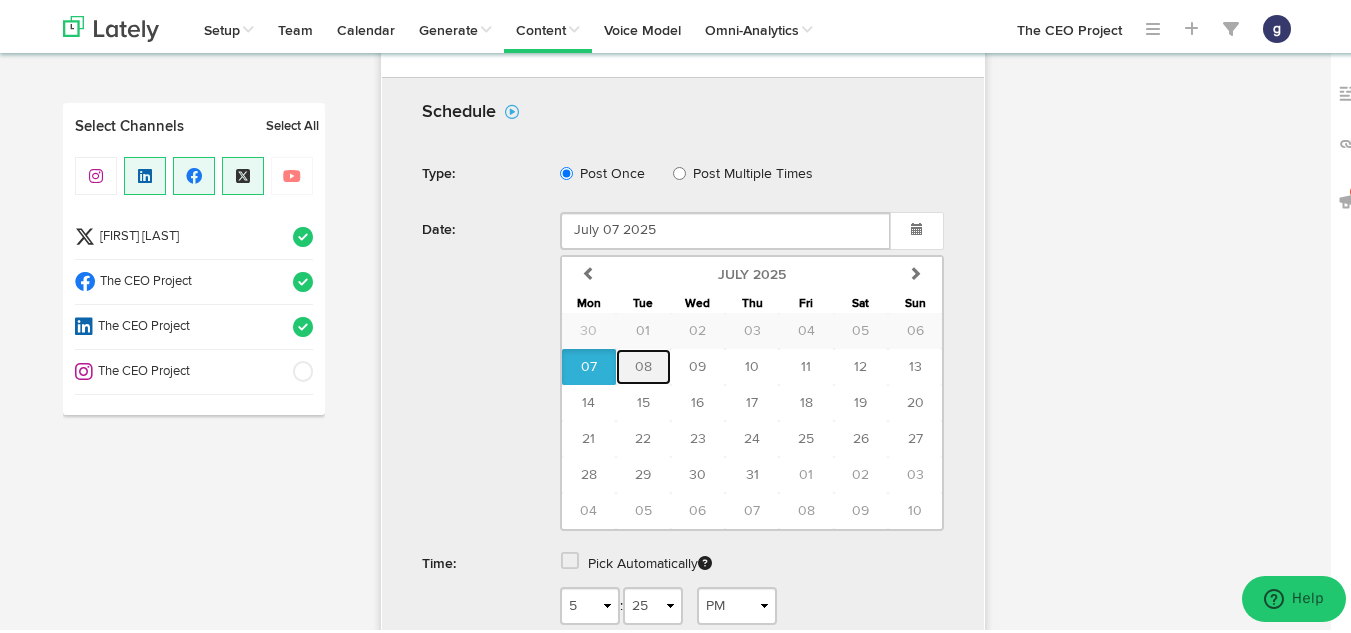 click on "08" at bounding box center [643, 364] 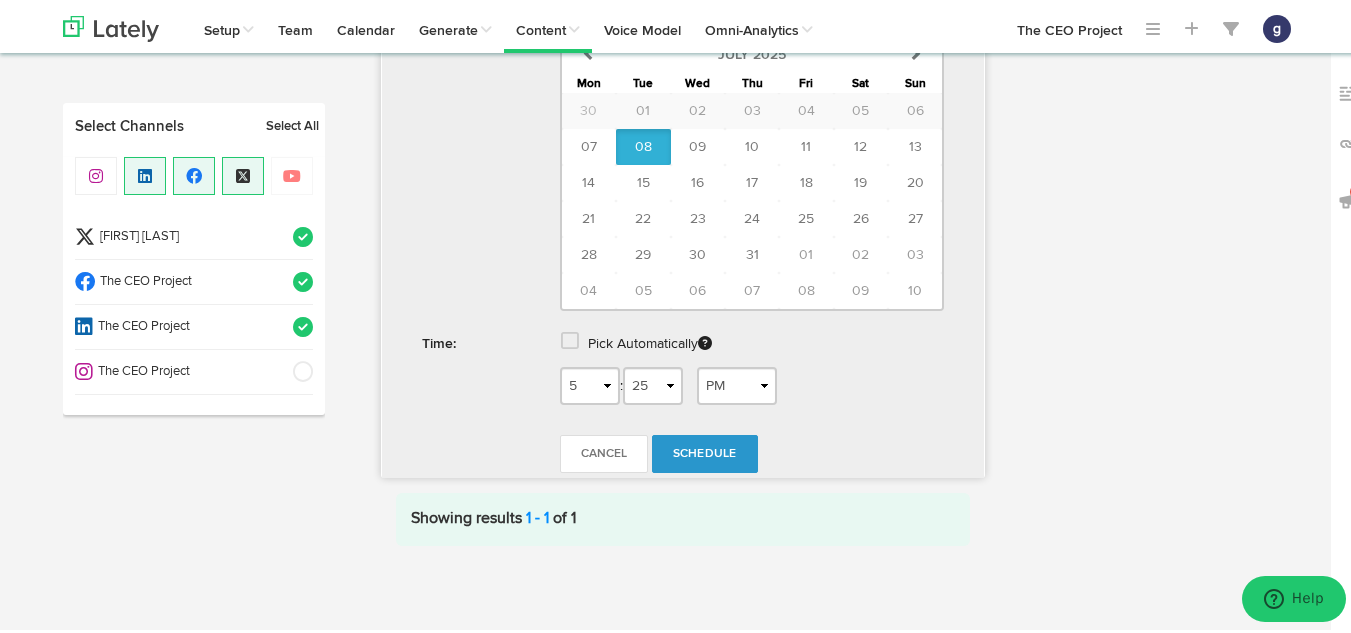scroll, scrollTop: 1557, scrollLeft: 0, axis: vertical 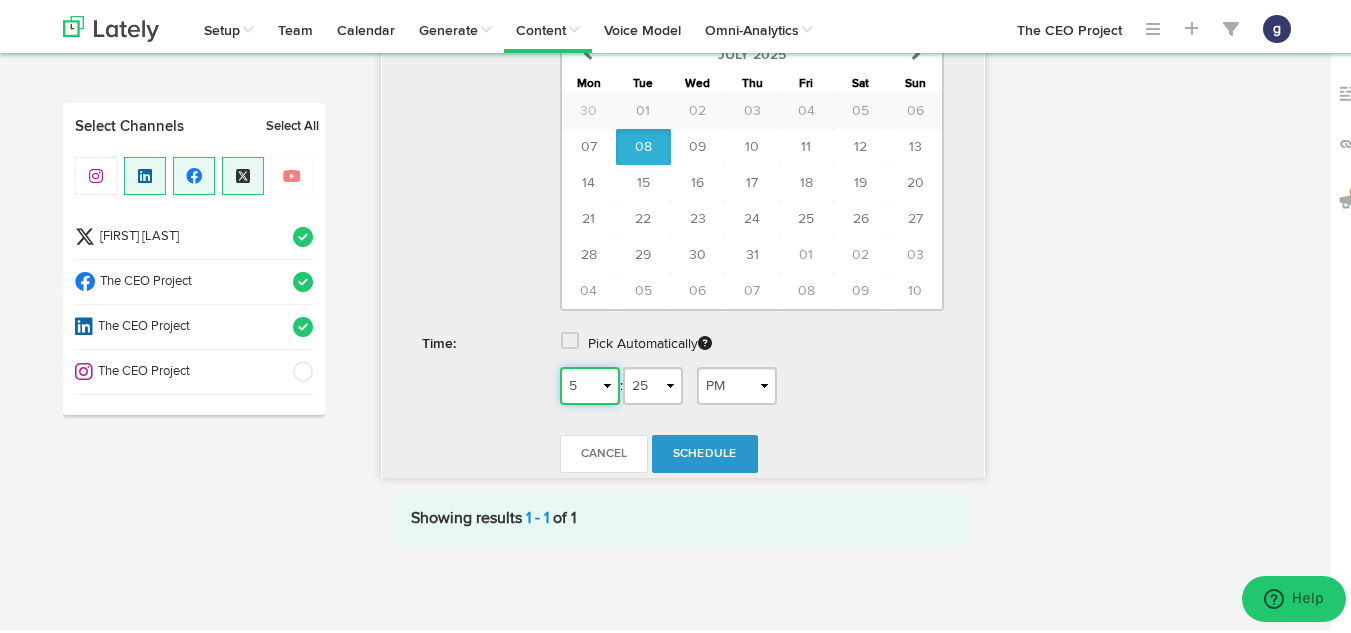 click on "1 2 3 4 5 6 7 8 9 10 11 12" at bounding box center (590, 383) 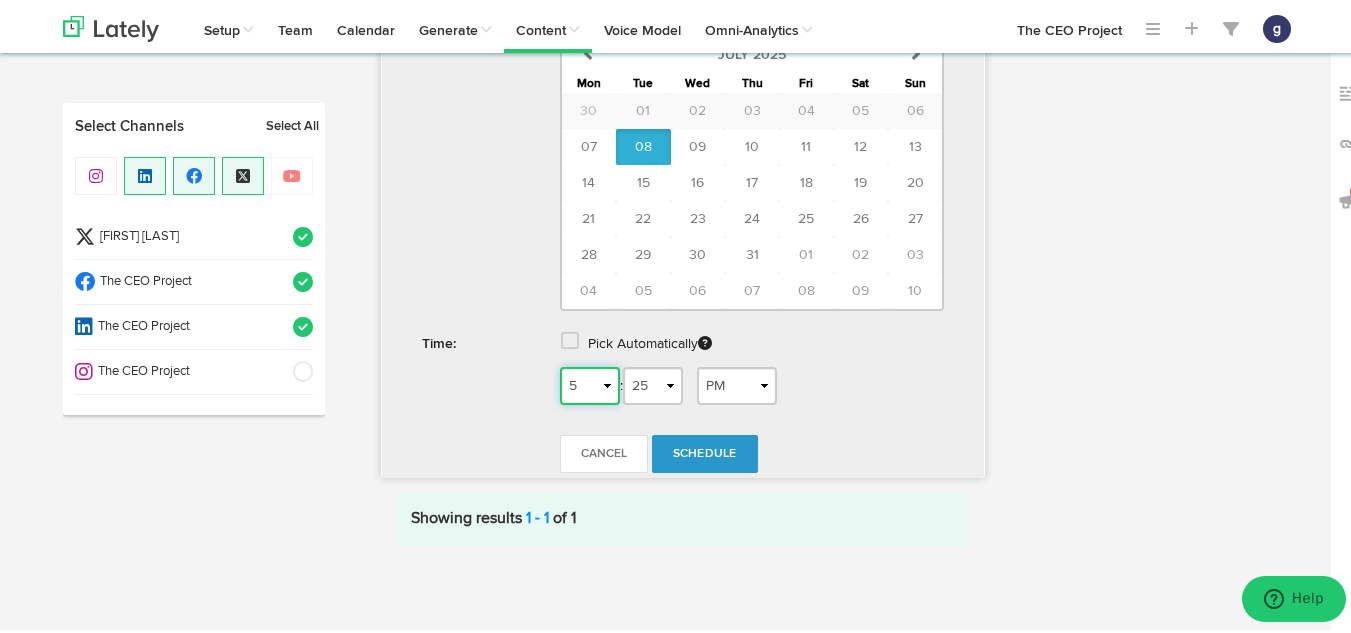 select on "9" 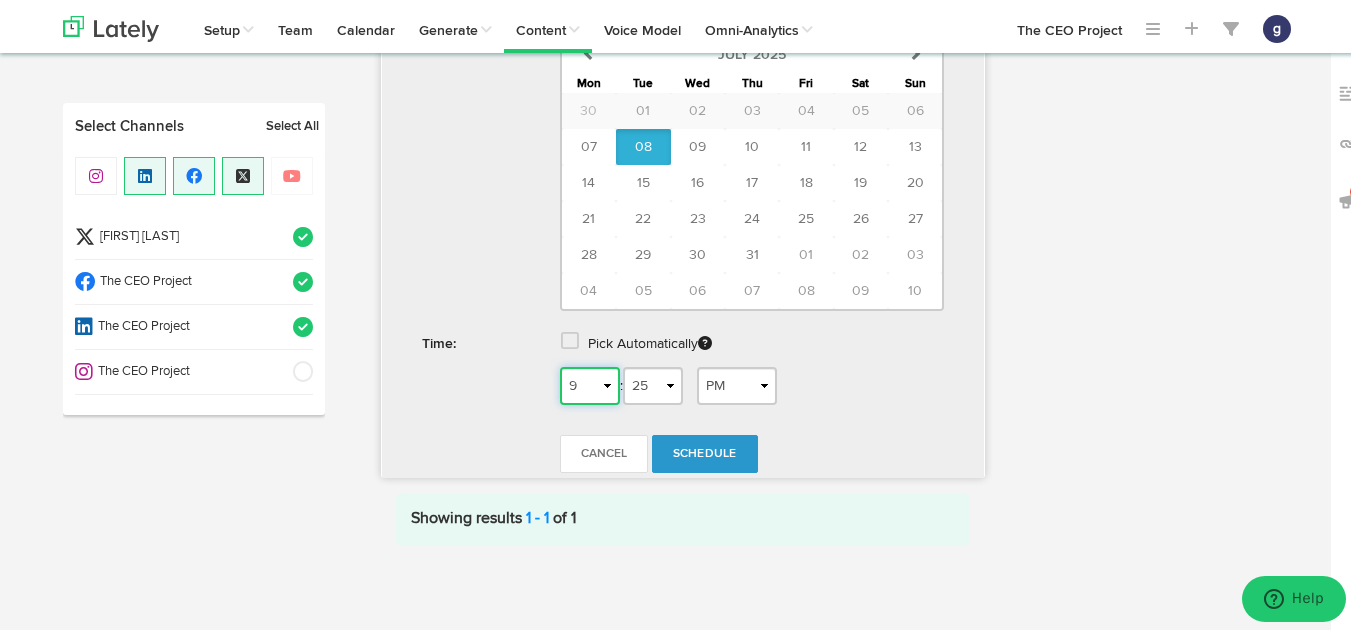 click on "1 2 3 4 5 6 7 8 9 10 11 12" at bounding box center [590, 383] 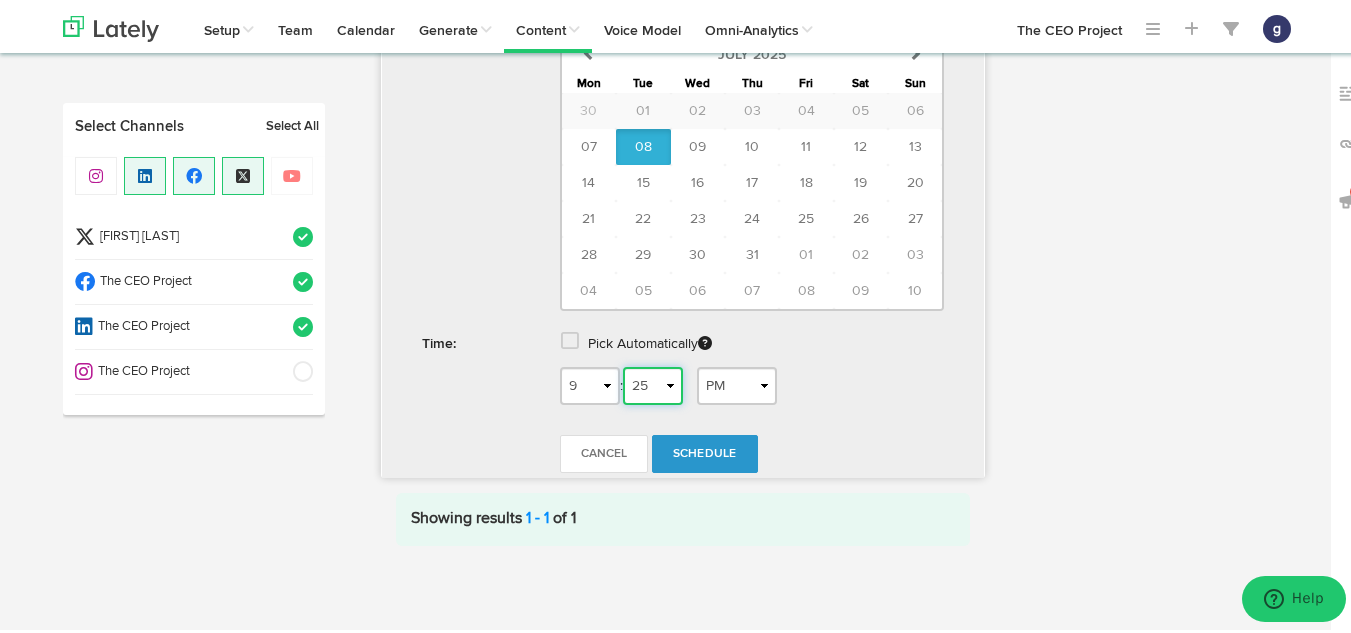 click on "00 01 02 03 04 05 06 07 08 09 10 11 12 13 14 15 16 17 18 19 20 21 22 23 24 25 26 27 28 29 30 31 32 33 34 35 36 37 38 39 40 41 42 43 44 45 46 47 48 49 50 51 52 53 54 55 56 57 58 59" at bounding box center (653, 383) 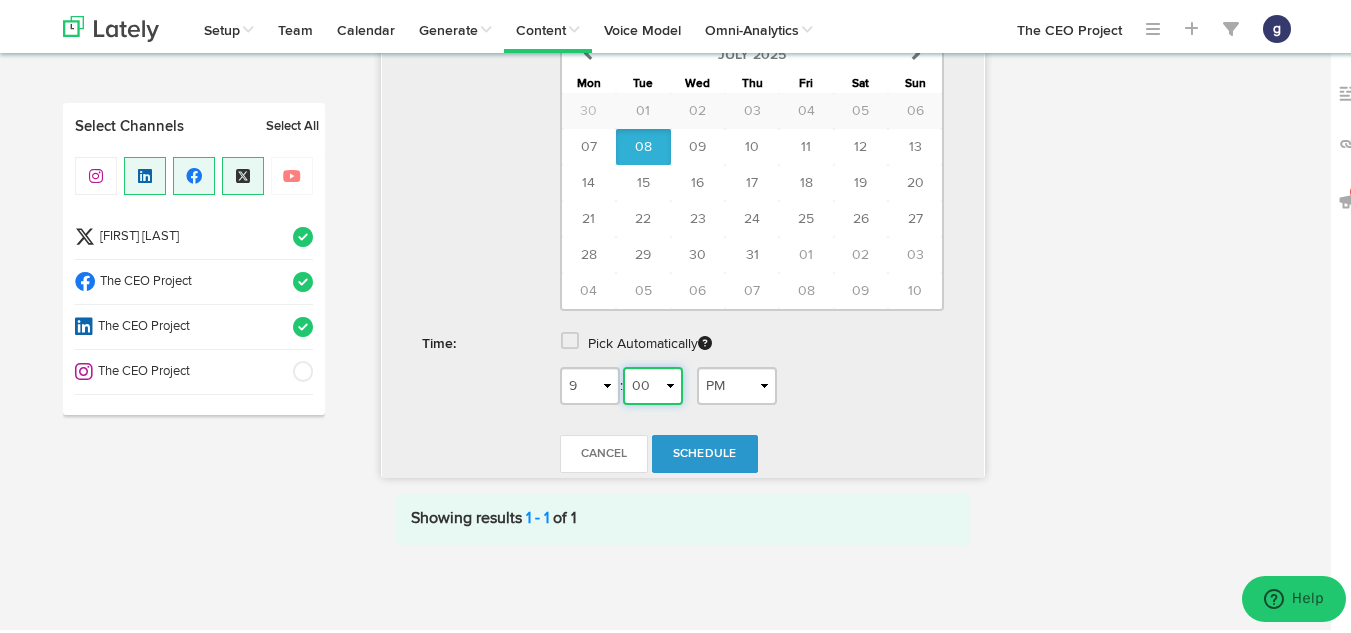 click on "00 01 02 03 04 05 06 07 08 09 10 11 12 13 14 15 16 17 18 19 20 21 22 23 24 25 26 27 28 29 30 31 32 33 34 35 36 37 38 39 40 41 42 43 44 45 46 47 48 49 50 51 52 53 54 55 56 57 58 59" at bounding box center (653, 383) 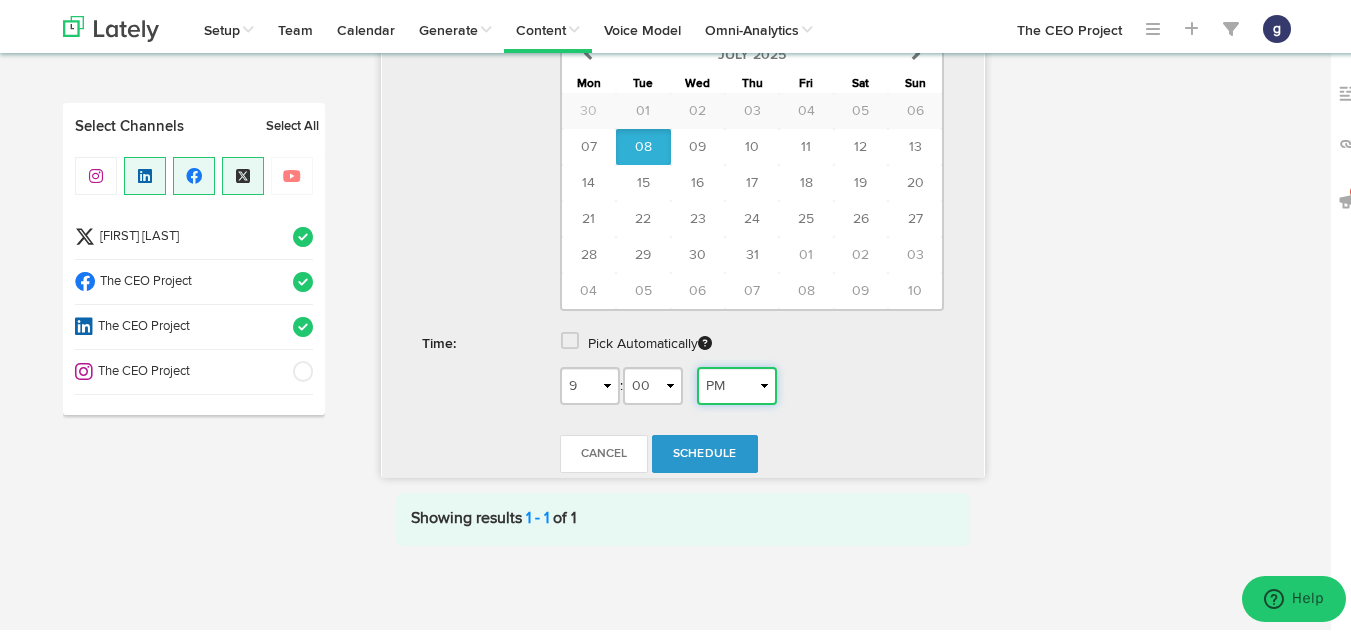 click on "AM PM" at bounding box center (737, 383) 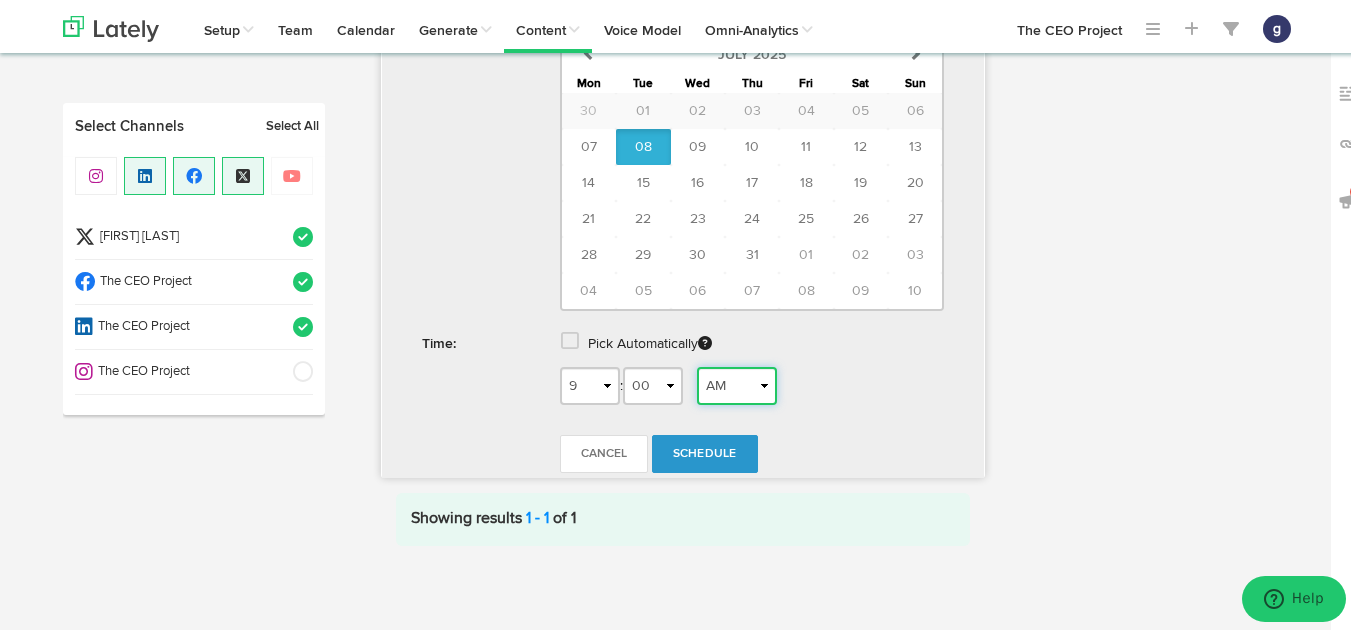 click on "AM PM" at bounding box center [737, 383] 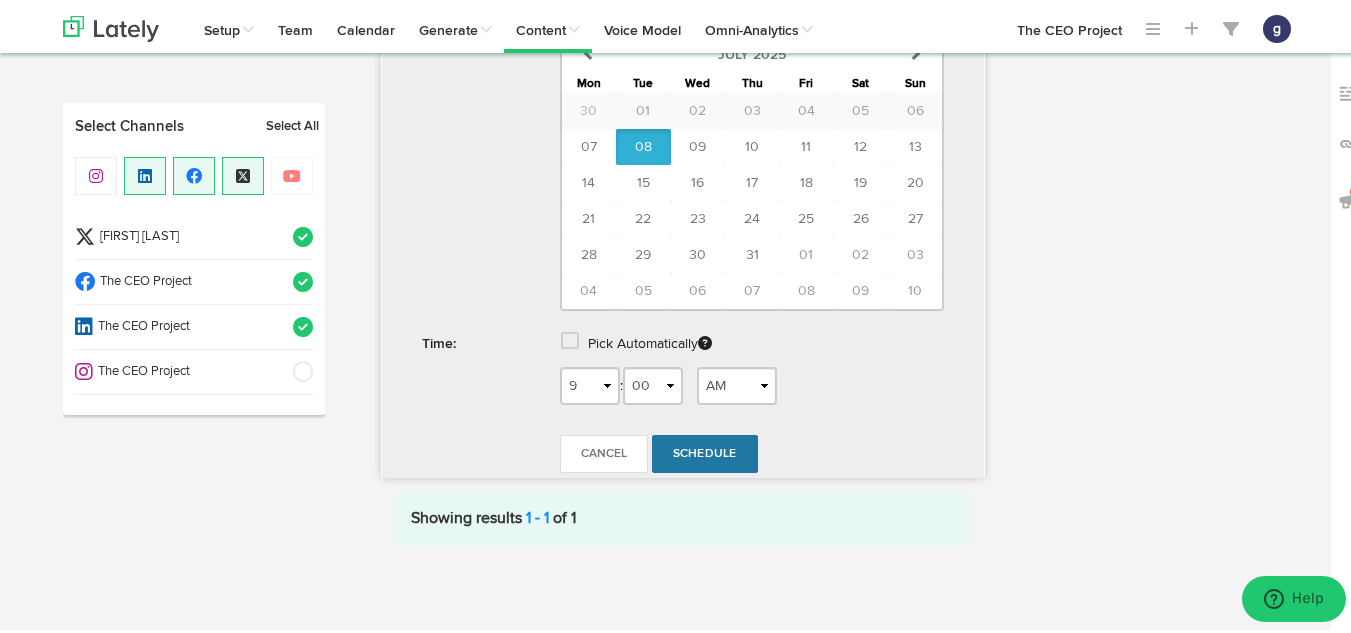 click on "Schedule" at bounding box center (705, 451) 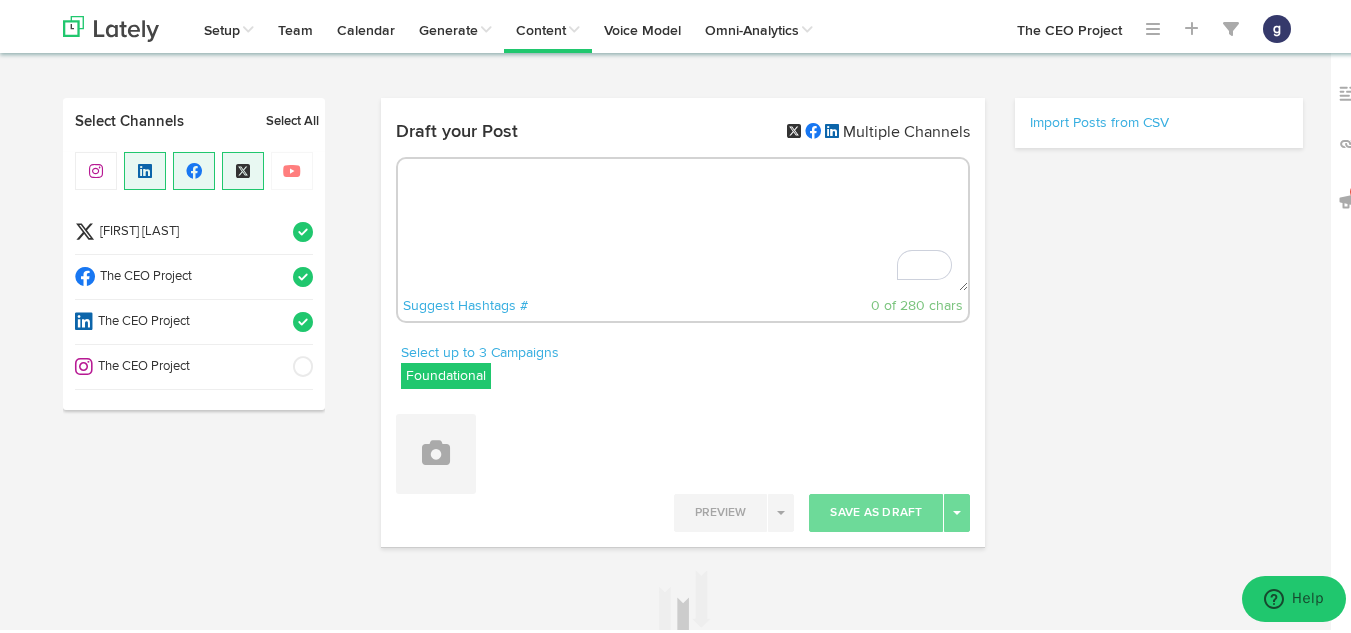 scroll, scrollTop: 0, scrollLeft: 0, axis: both 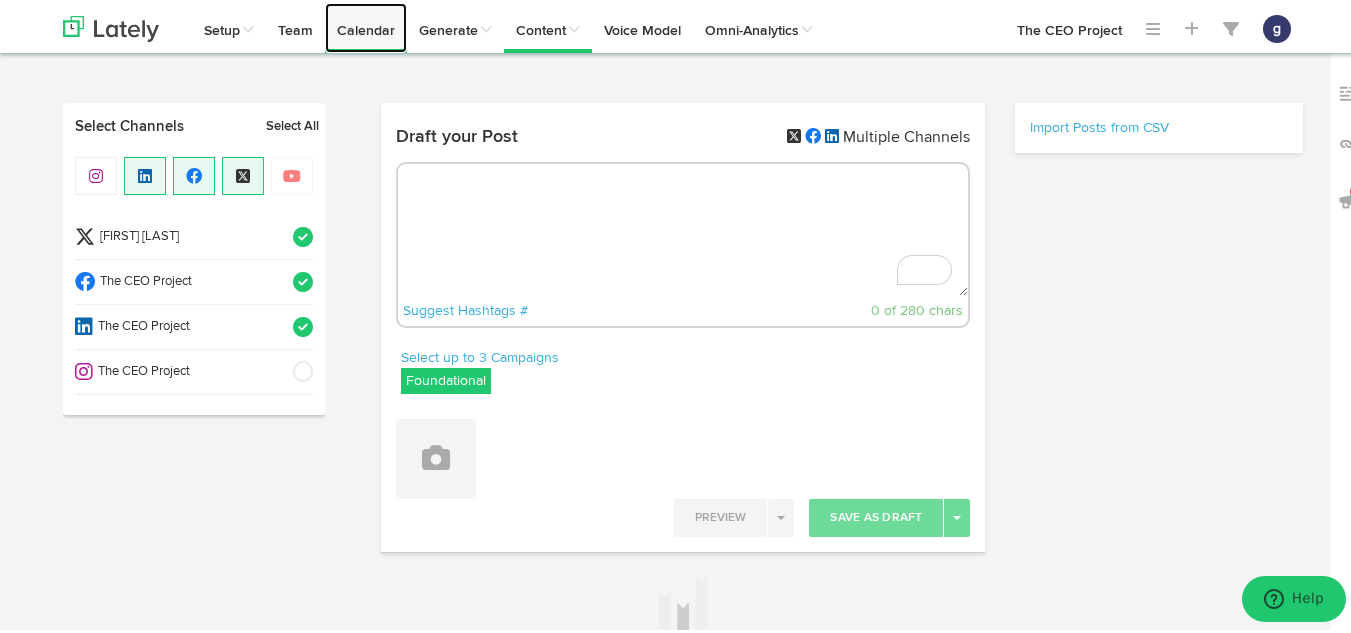 click on "Calendar" at bounding box center [366, 25] 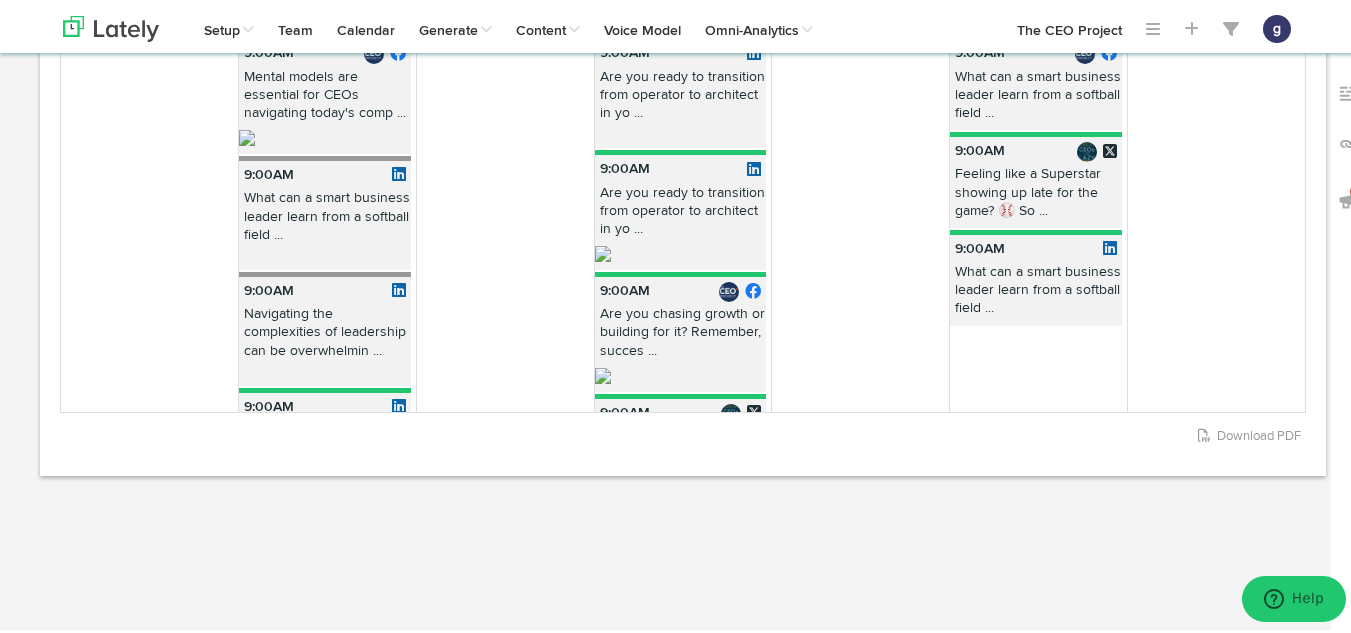 scroll, scrollTop: 0, scrollLeft: 0, axis: both 